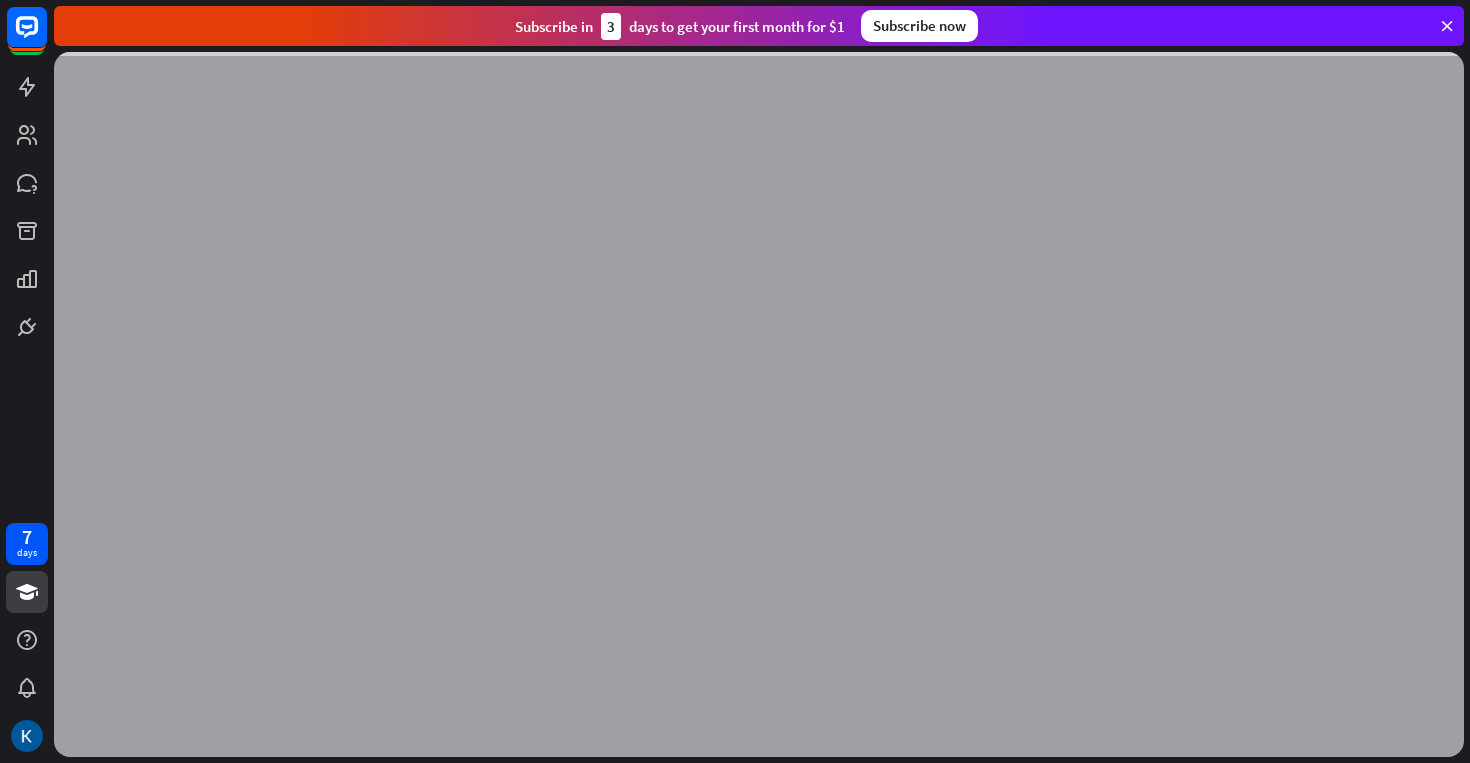 scroll, scrollTop: 0, scrollLeft: 0, axis: both 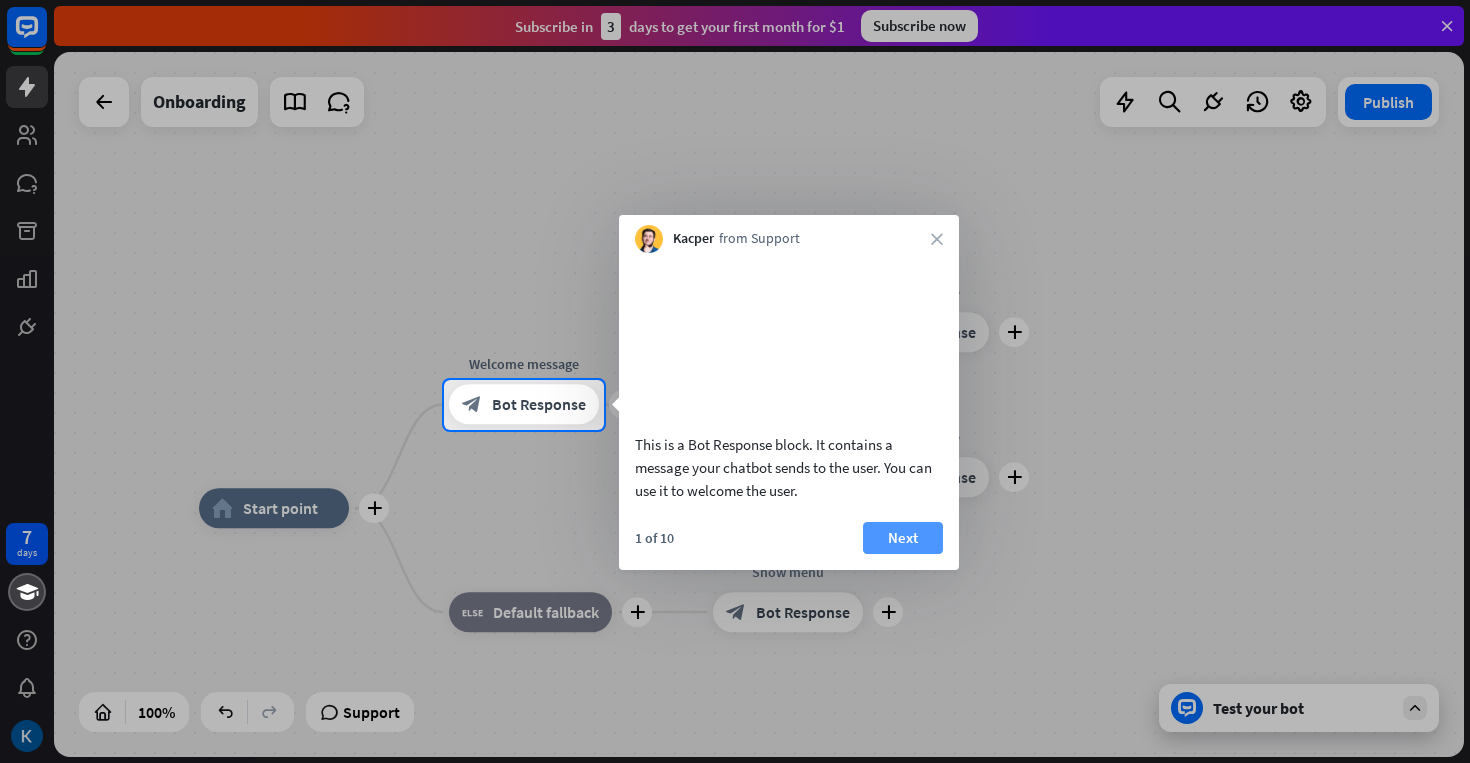 click on "Next" at bounding box center [903, 538] 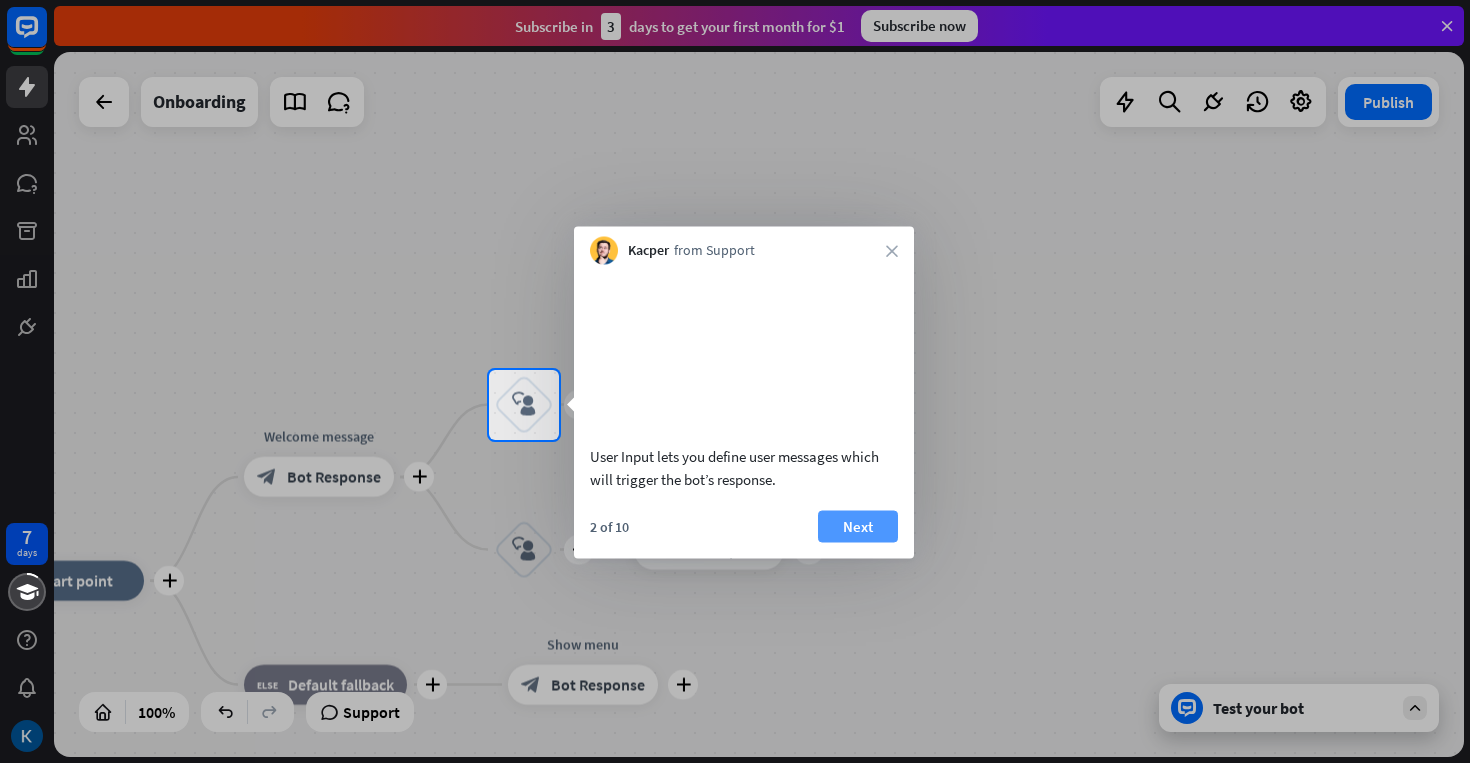 click on "Next" at bounding box center (858, 526) 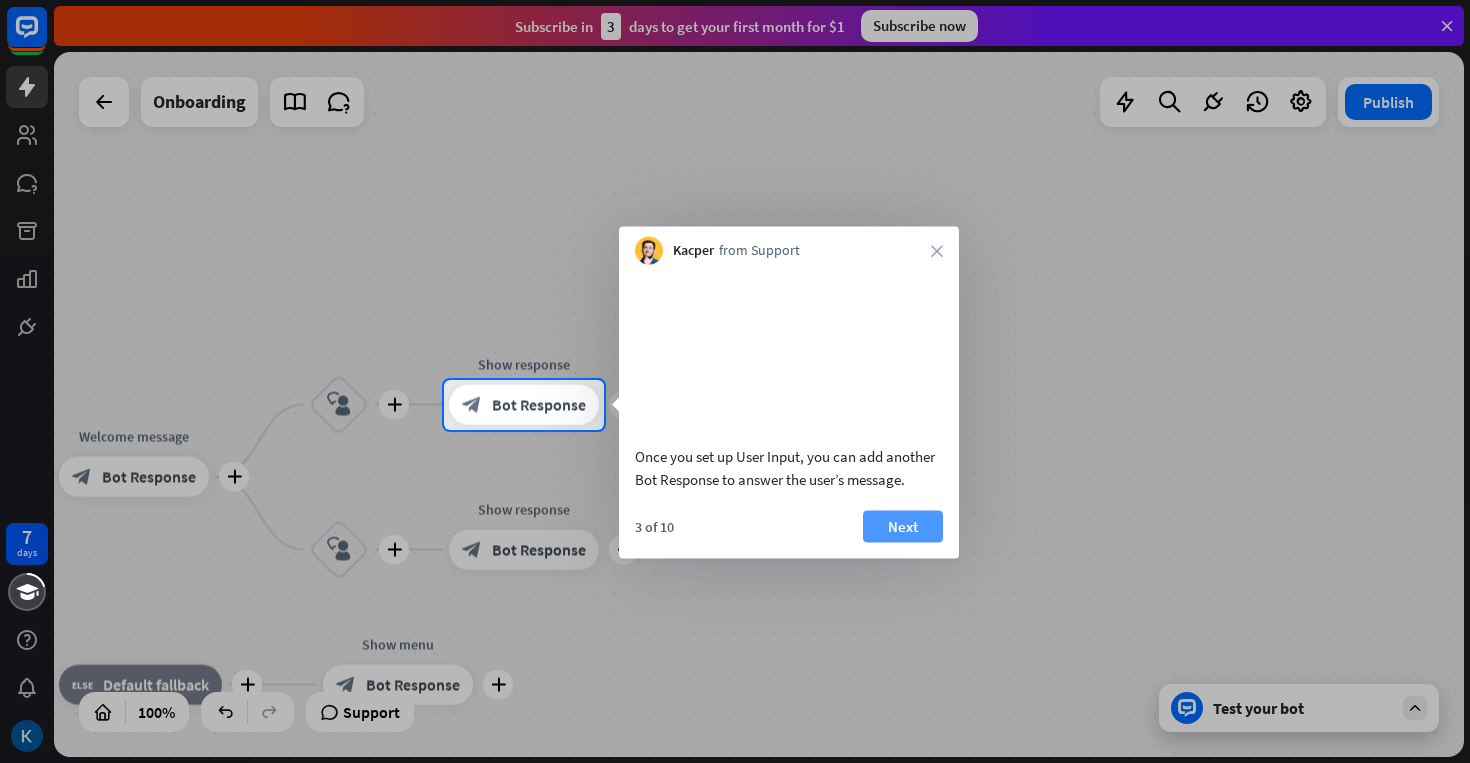 click on "Next" at bounding box center [903, 526] 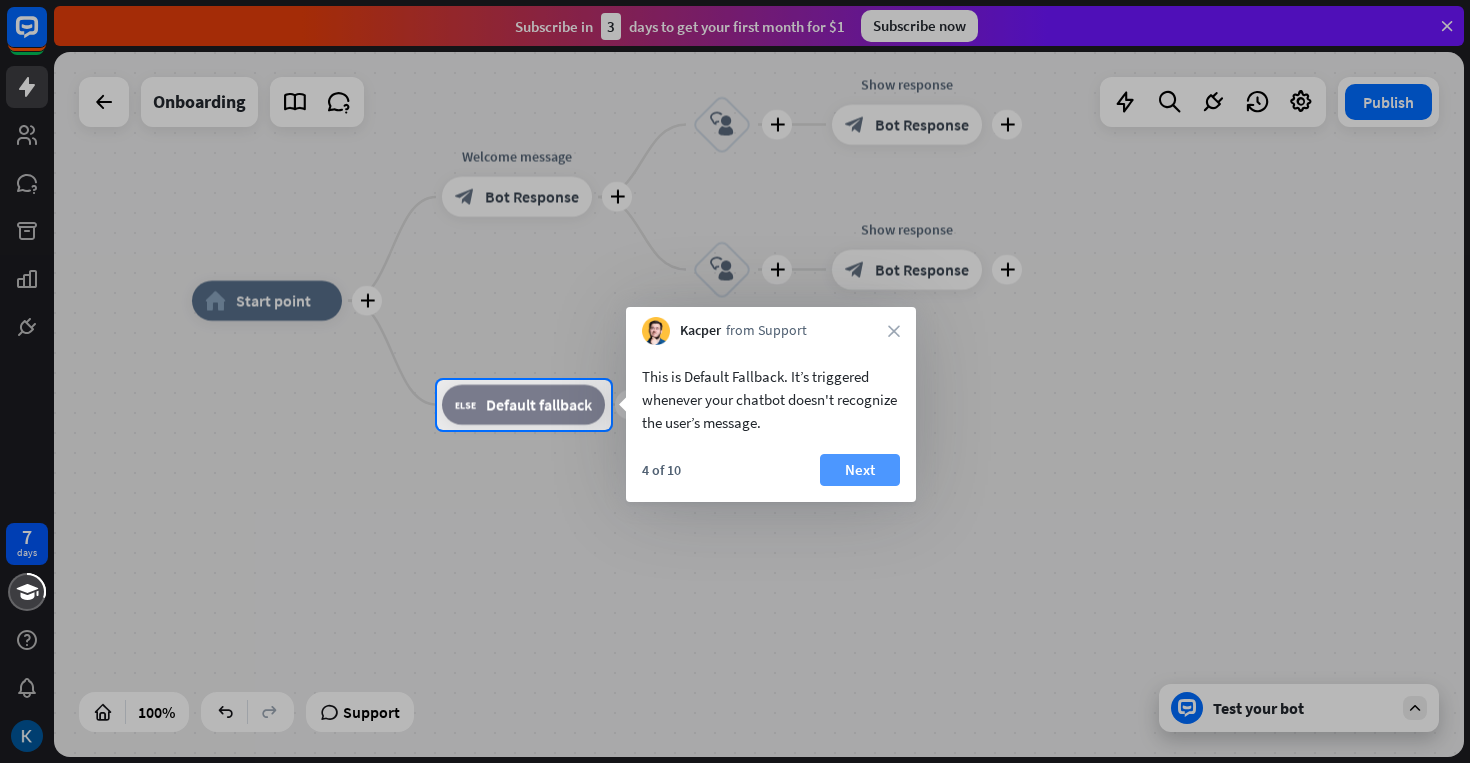 click on "Next" at bounding box center [860, 470] 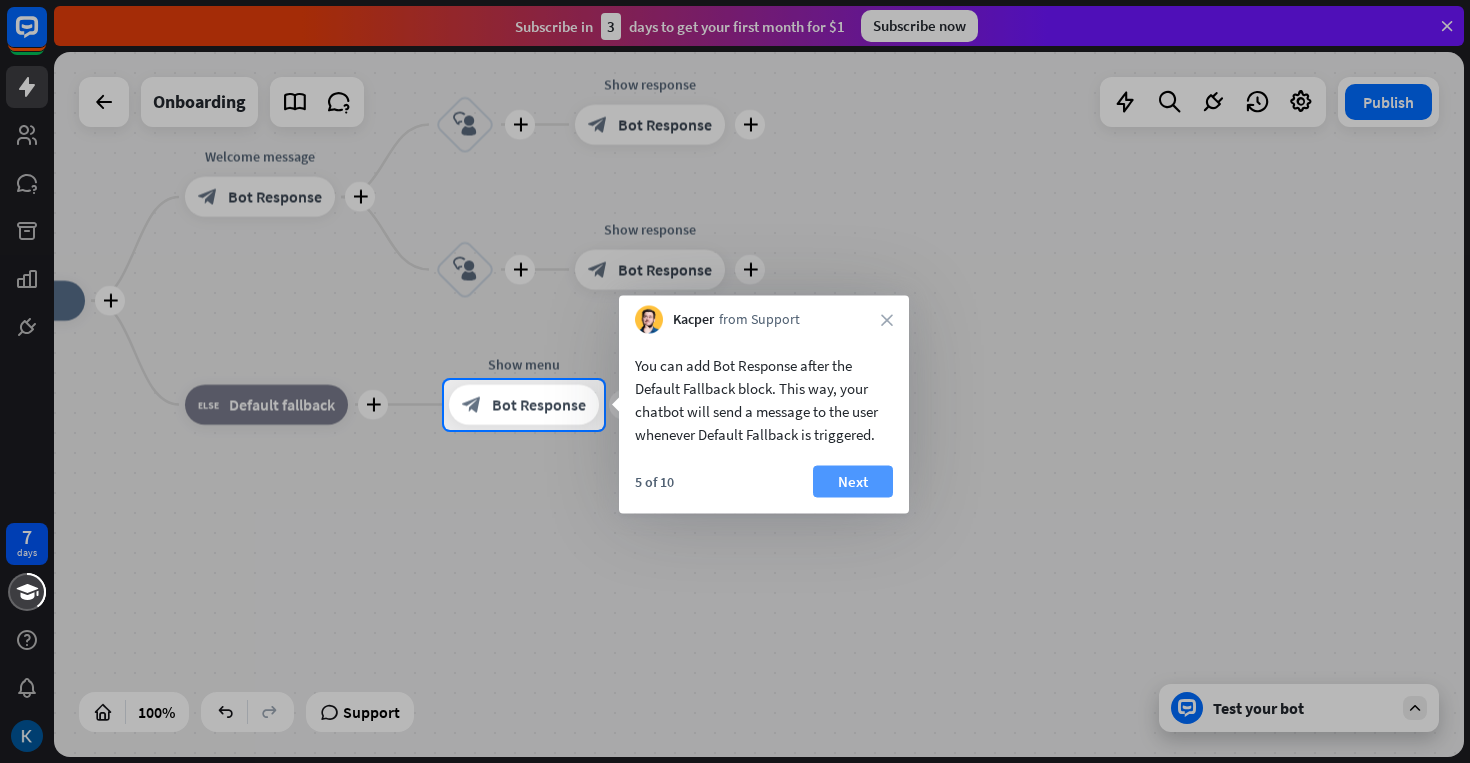 click on "Next" at bounding box center [853, 482] 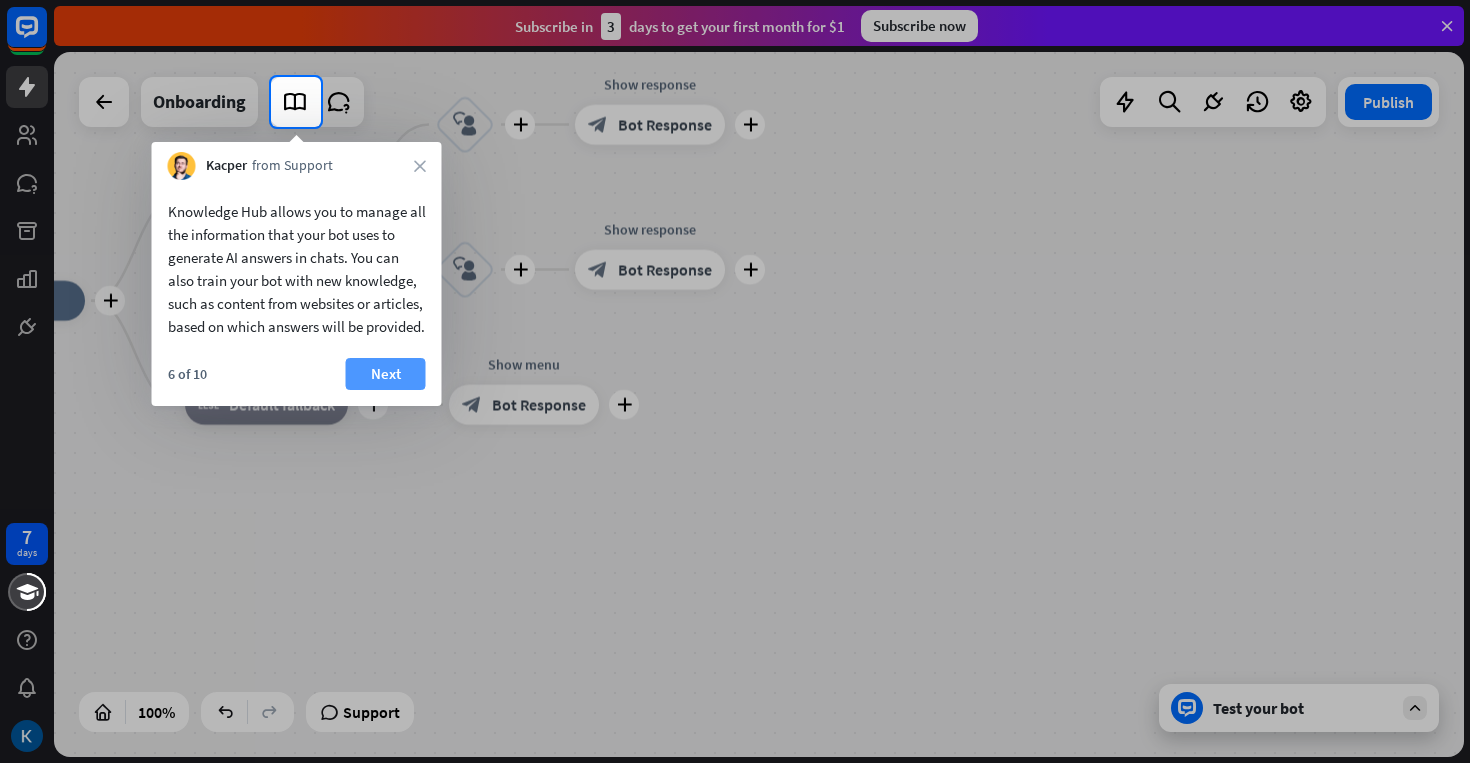 click on "Next" at bounding box center [386, 374] 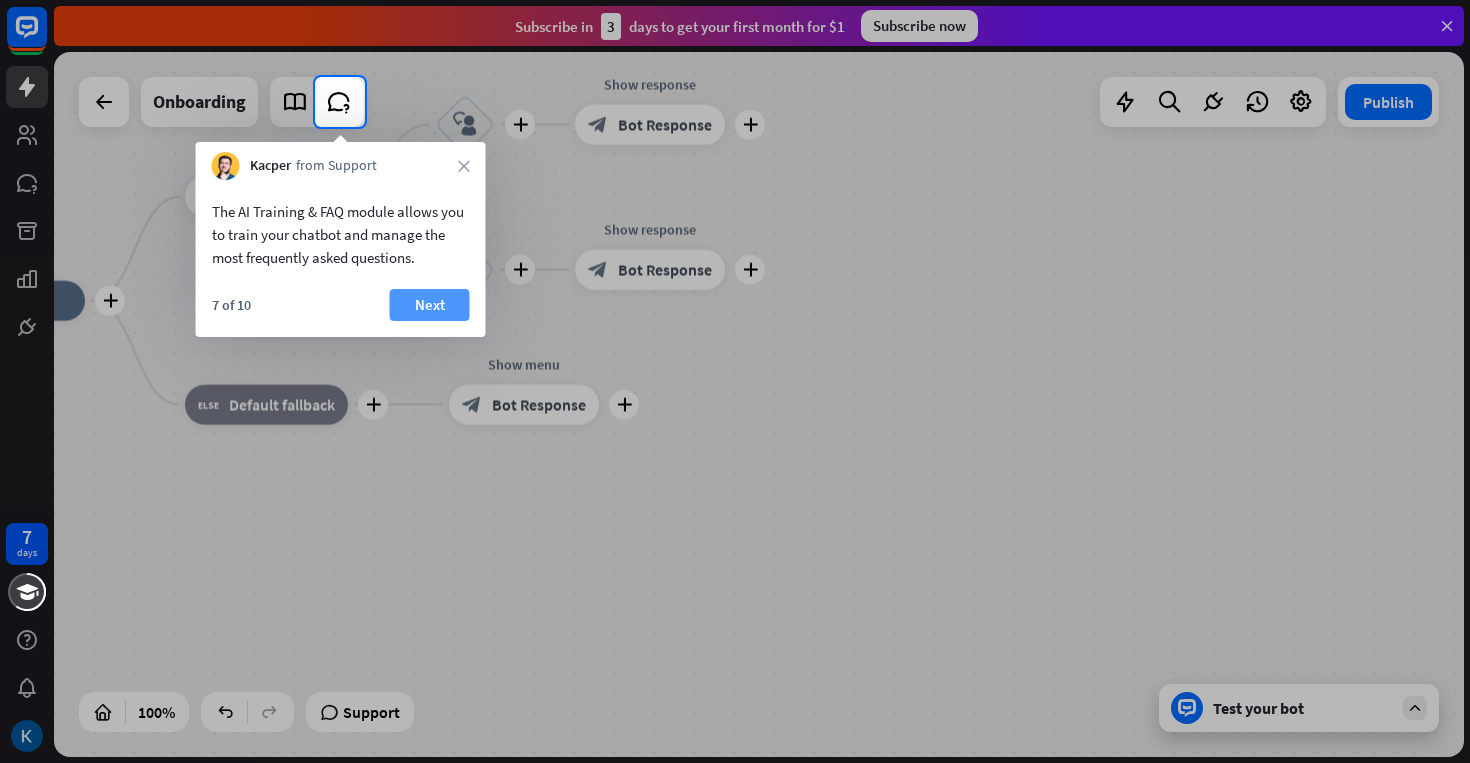 click on "Next" at bounding box center [430, 305] 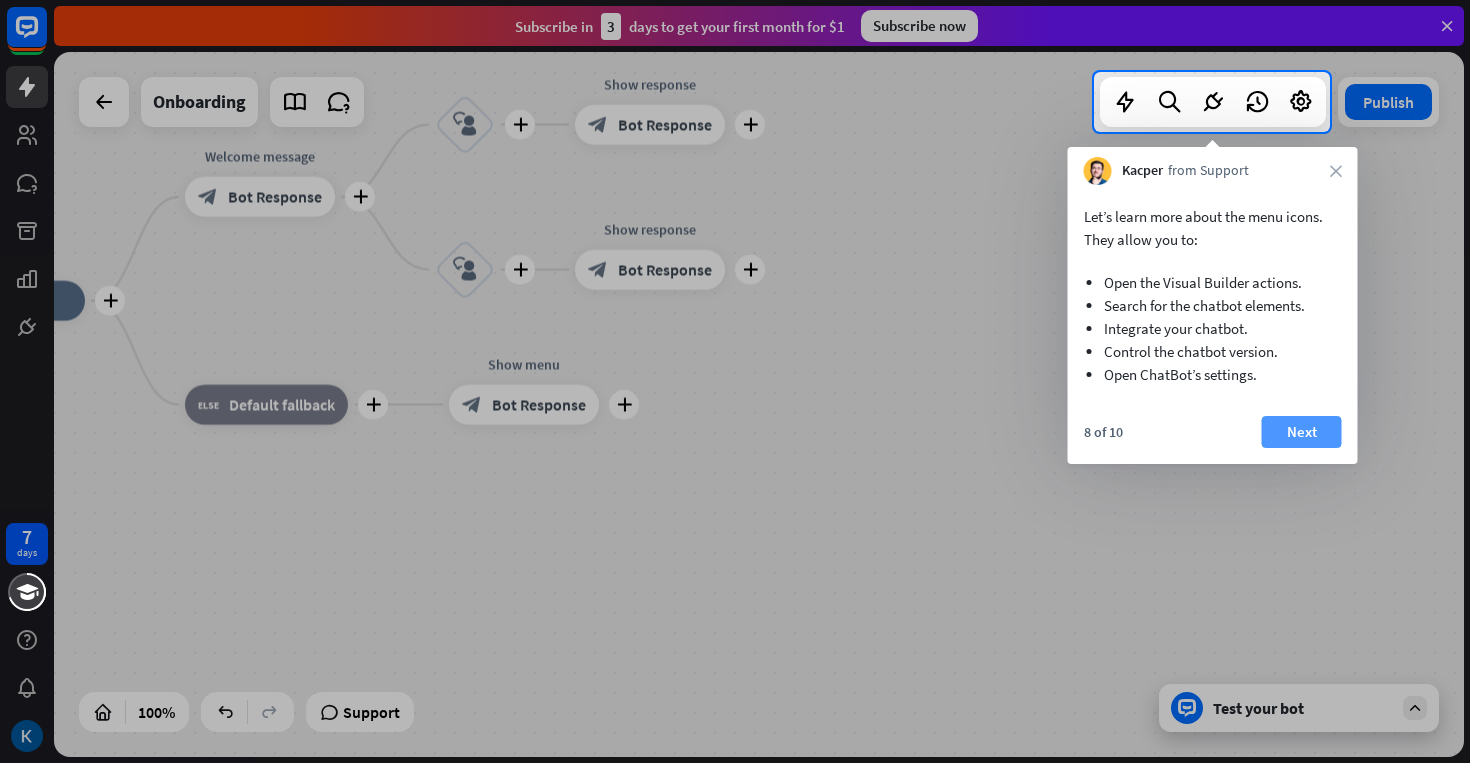 click on "Next" at bounding box center [1302, 432] 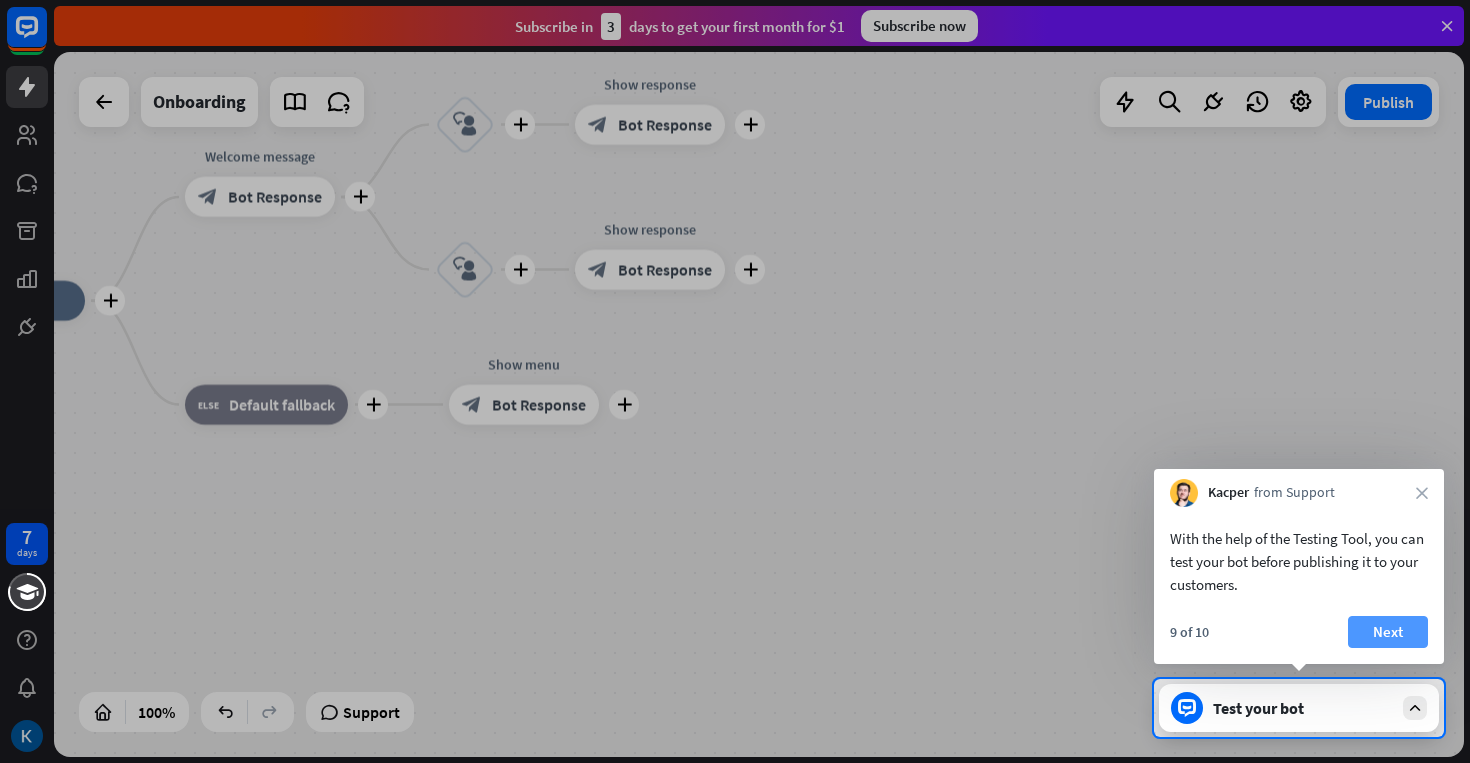 click on "Next" at bounding box center [1388, 632] 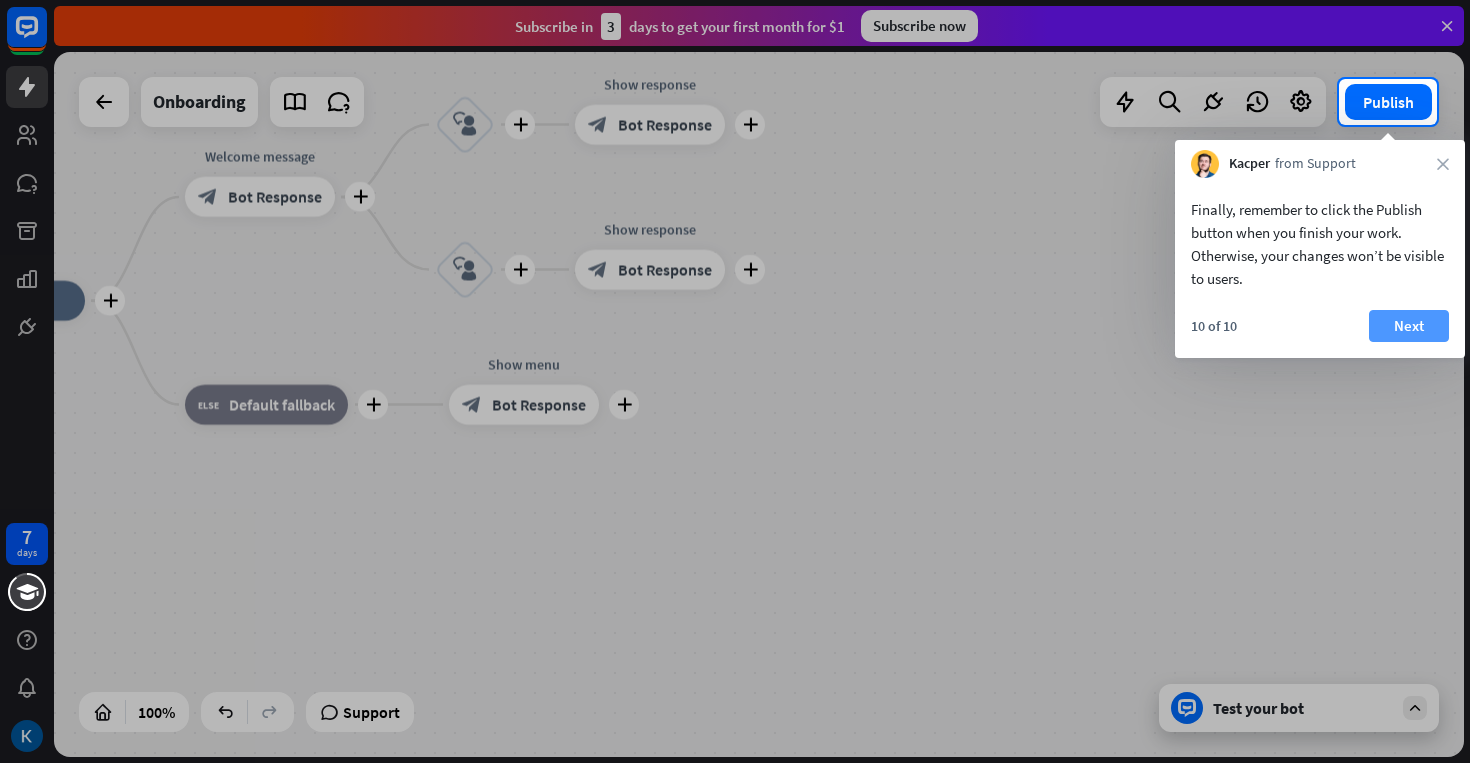 click on "Next" at bounding box center (1409, 326) 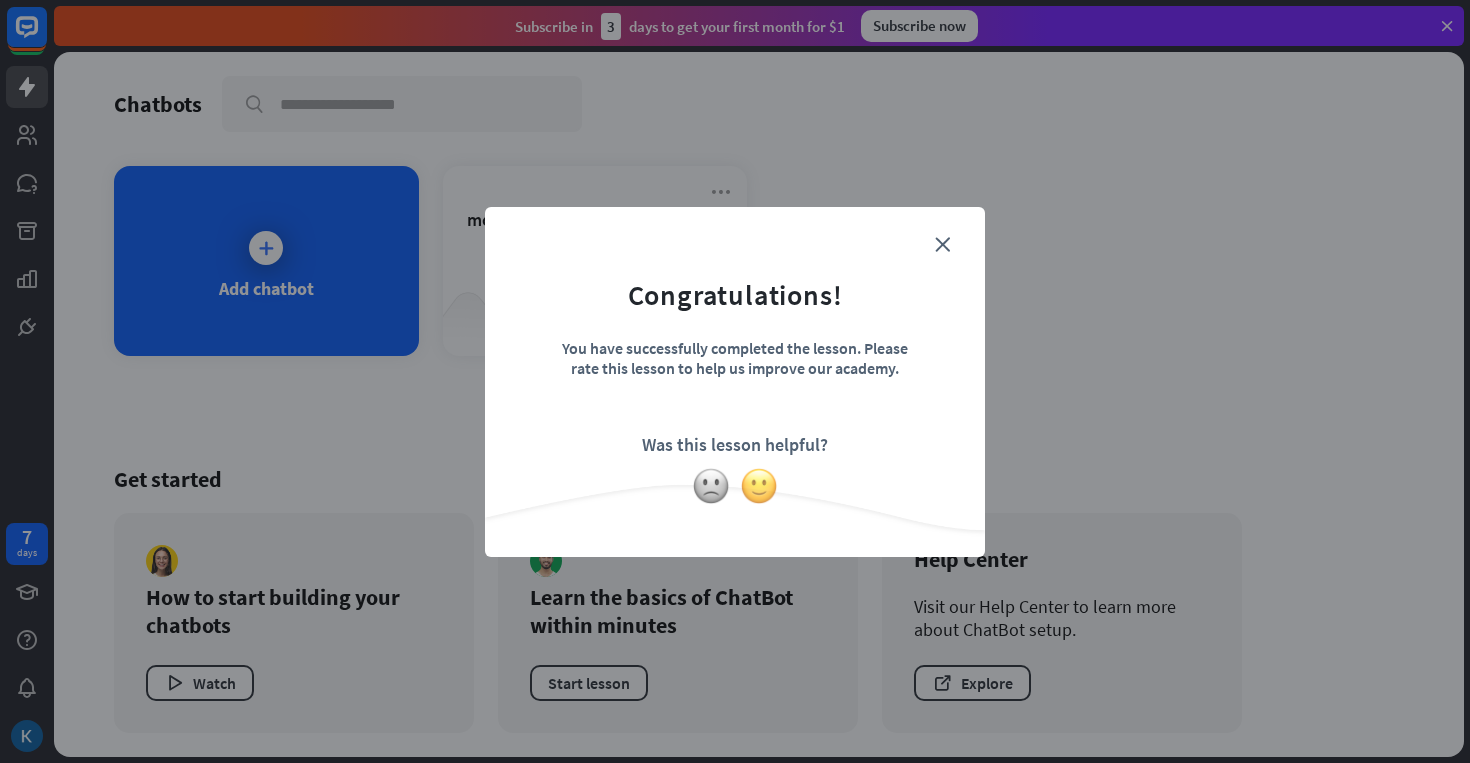 click at bounding box center (759, 486) 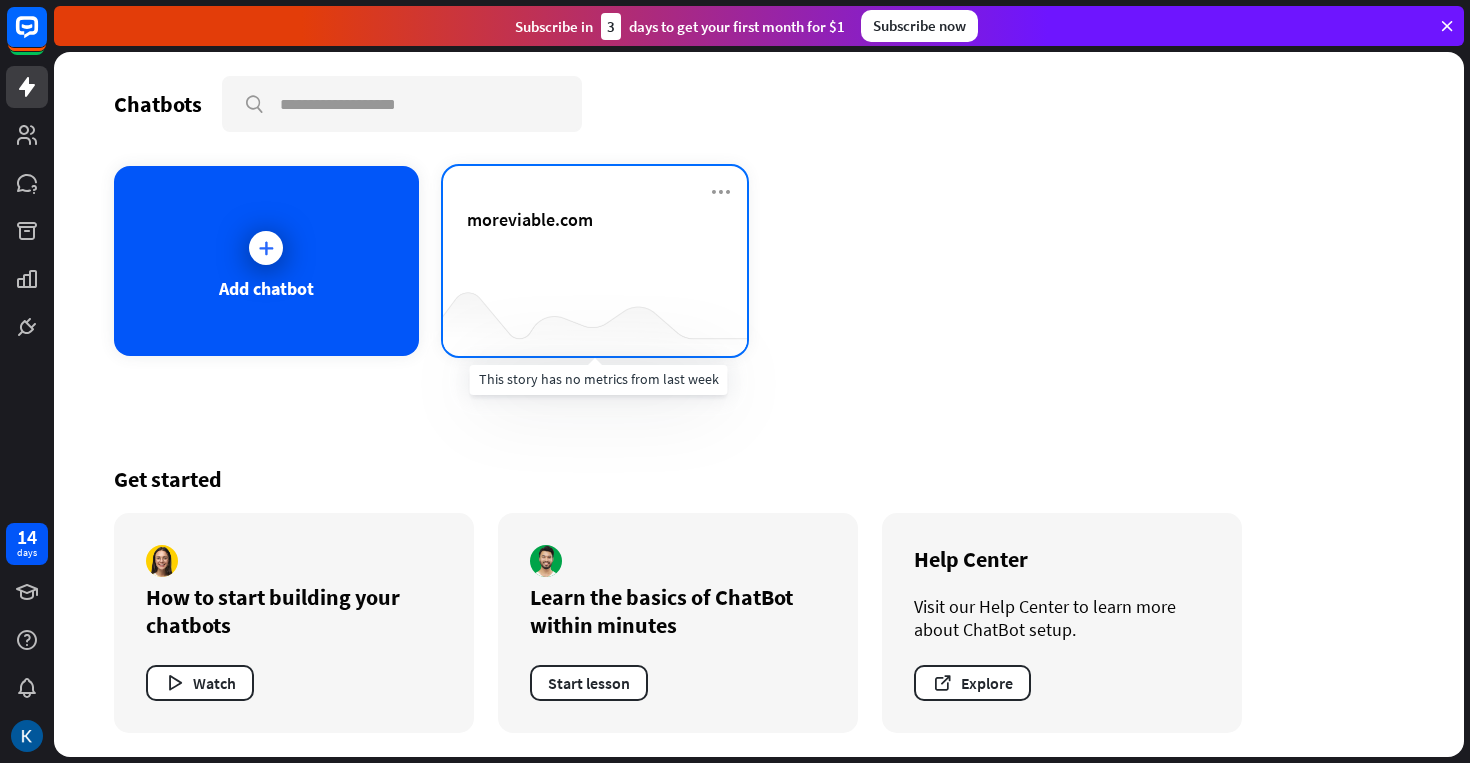 click at bounding box center (595, 316) 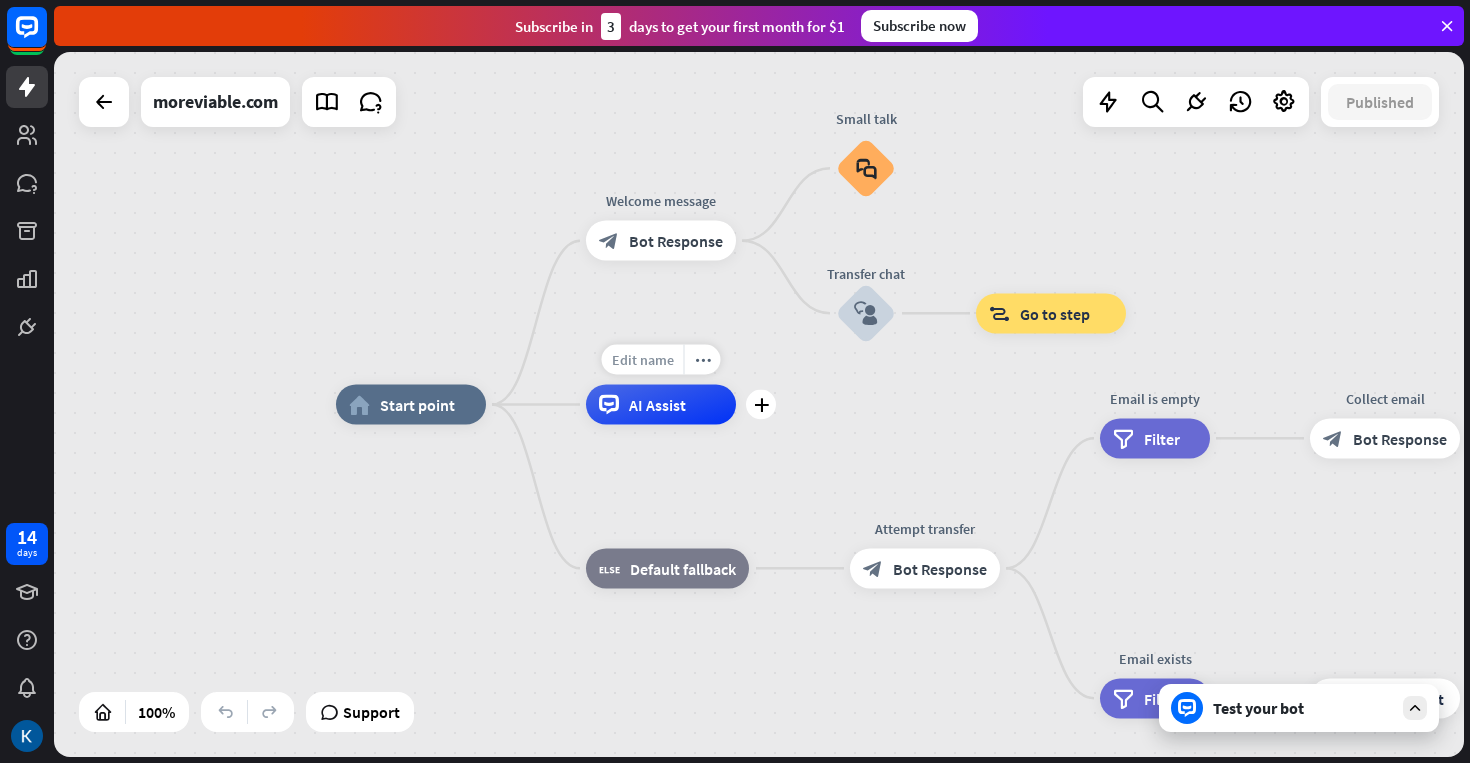 click on "Edit name" at bounding box center (643, 360) 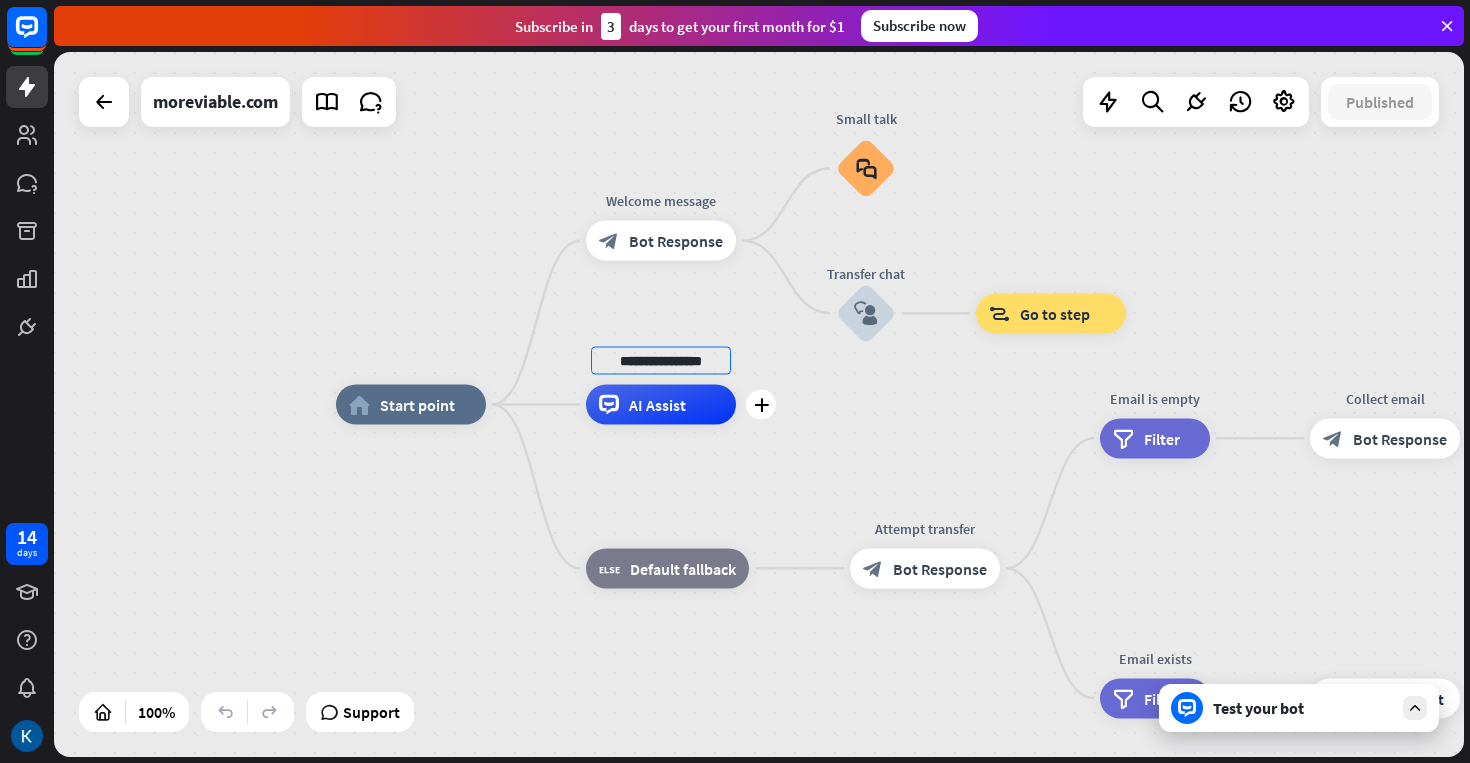 type on "**********" 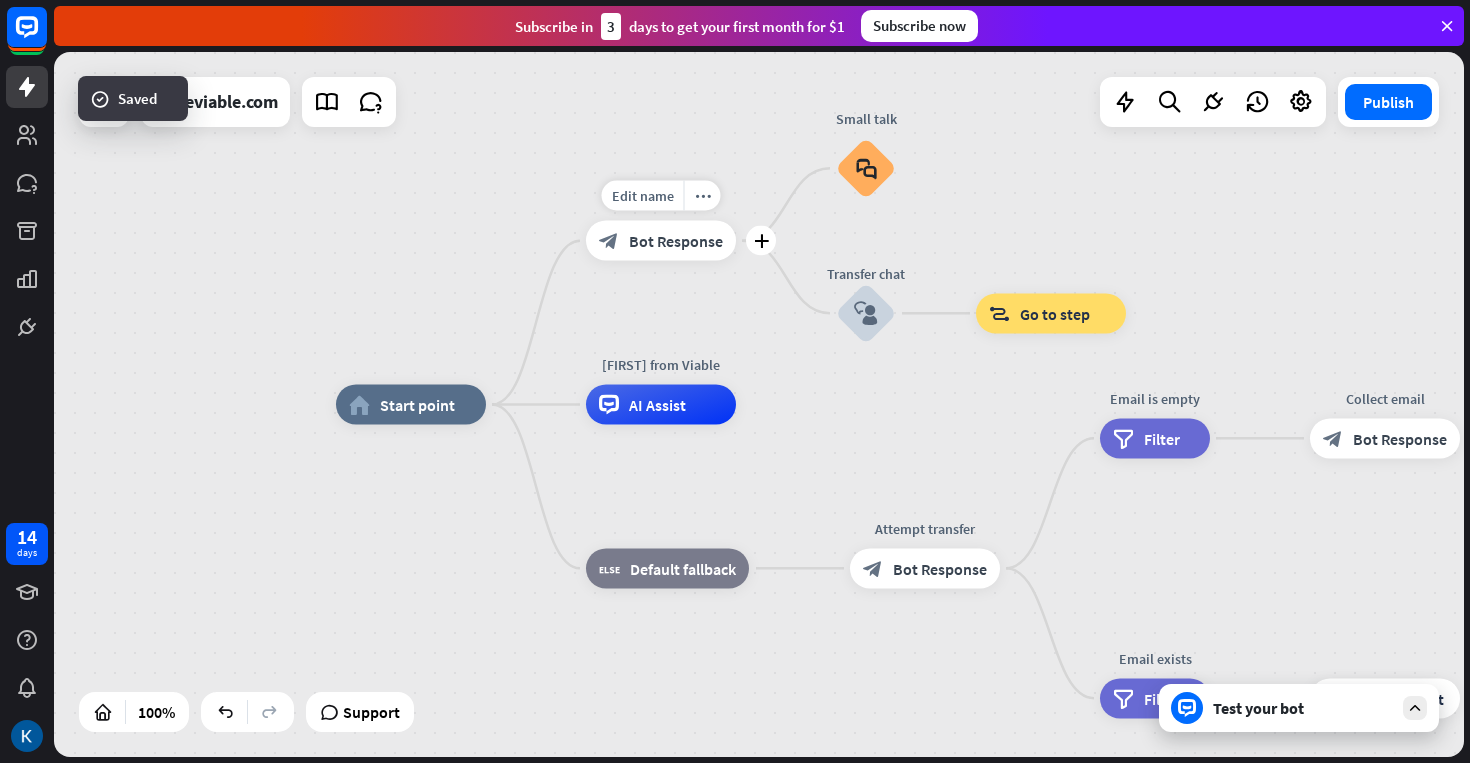 click on "block_bot_response   Bot Response" at bounding box center [661, 241] 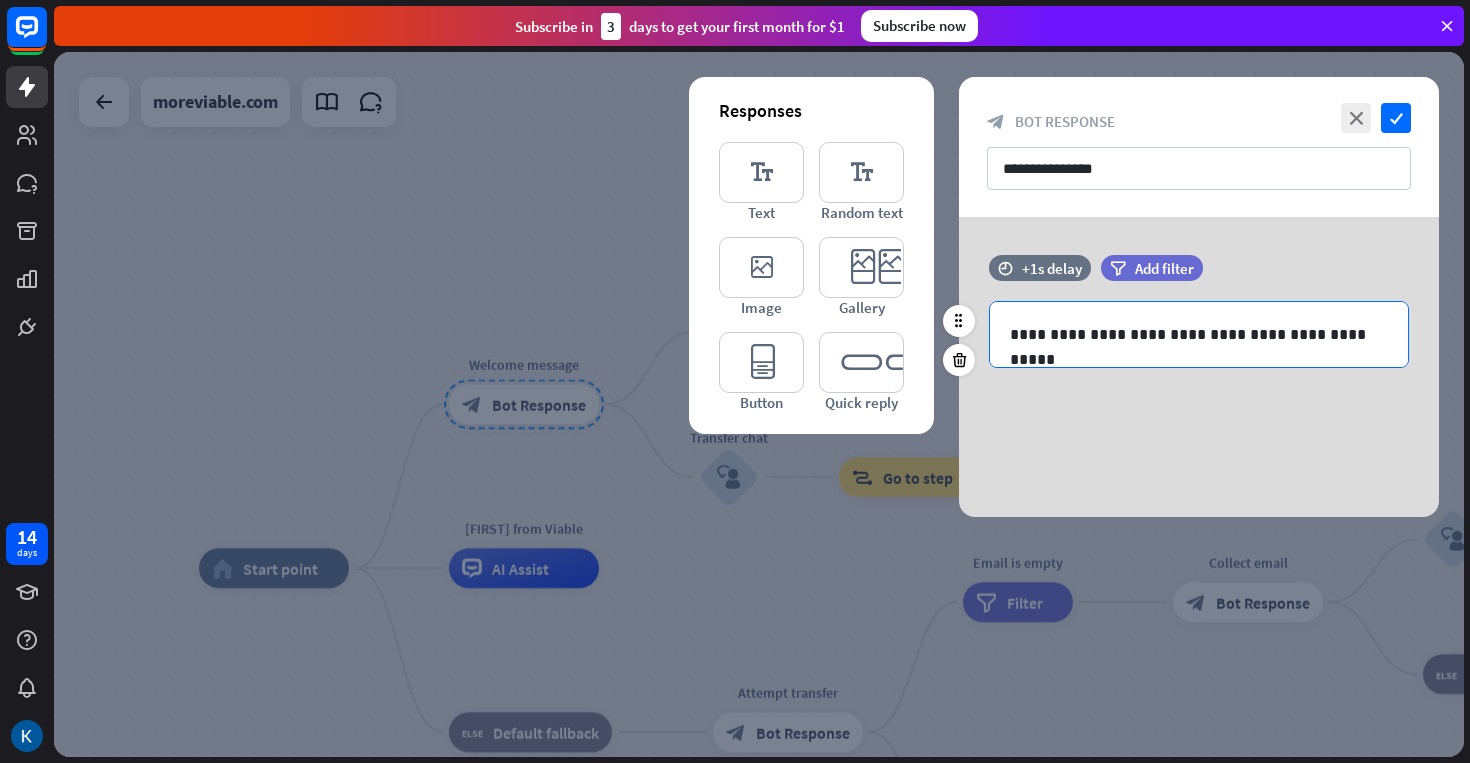 click on "**********" at bounding box center [1199, 334] 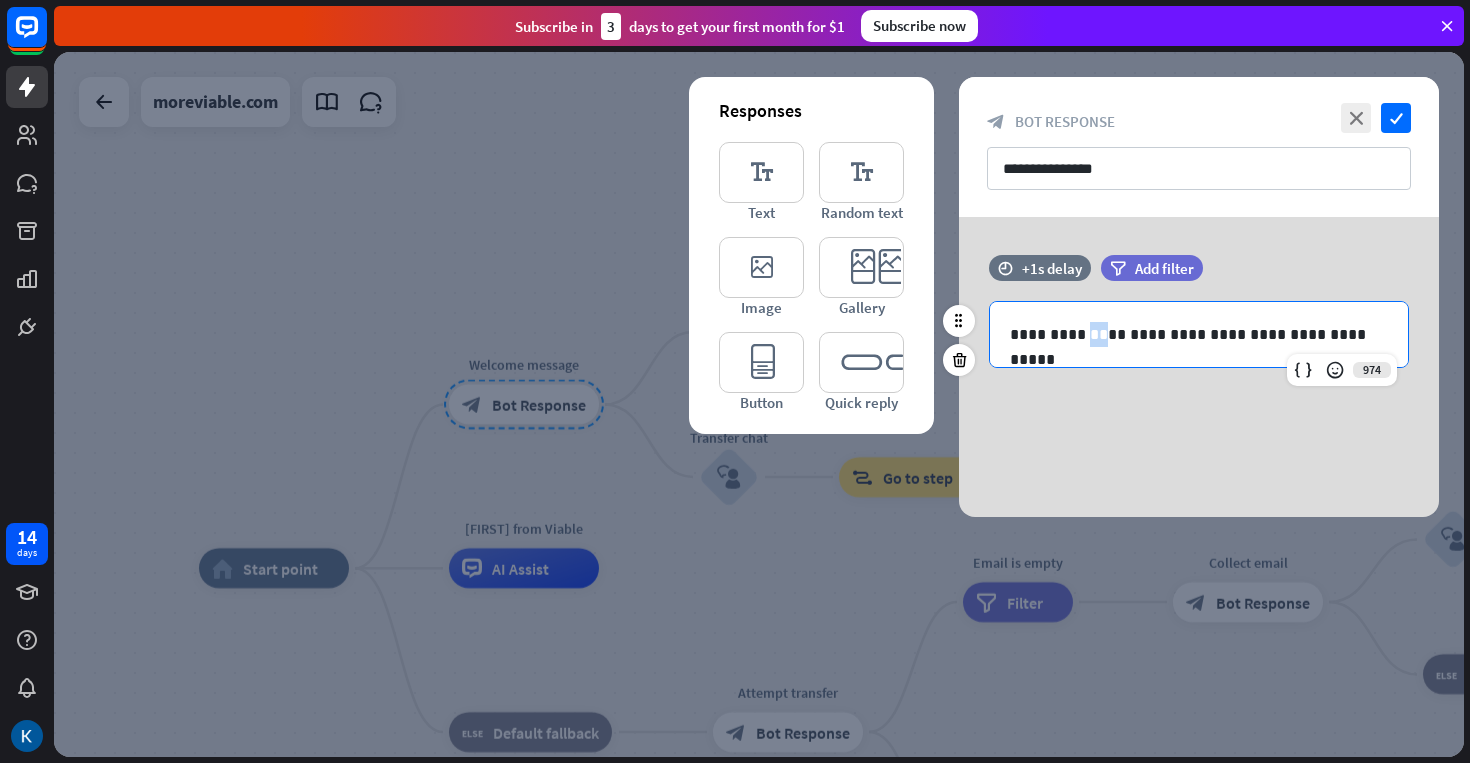click on "**********" at bounding box center (1199, 334) 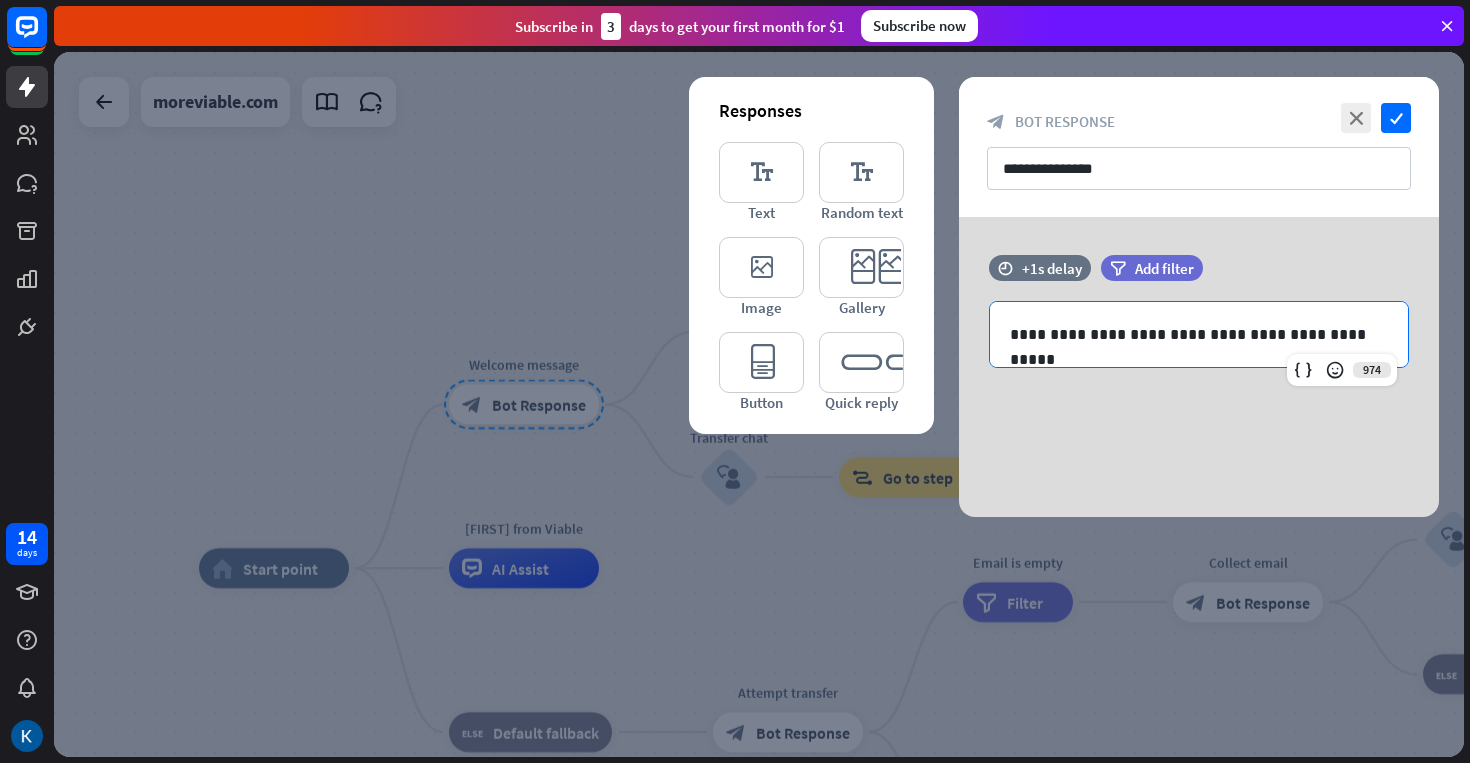 click on "**********" at bounding box center (1199, 367) 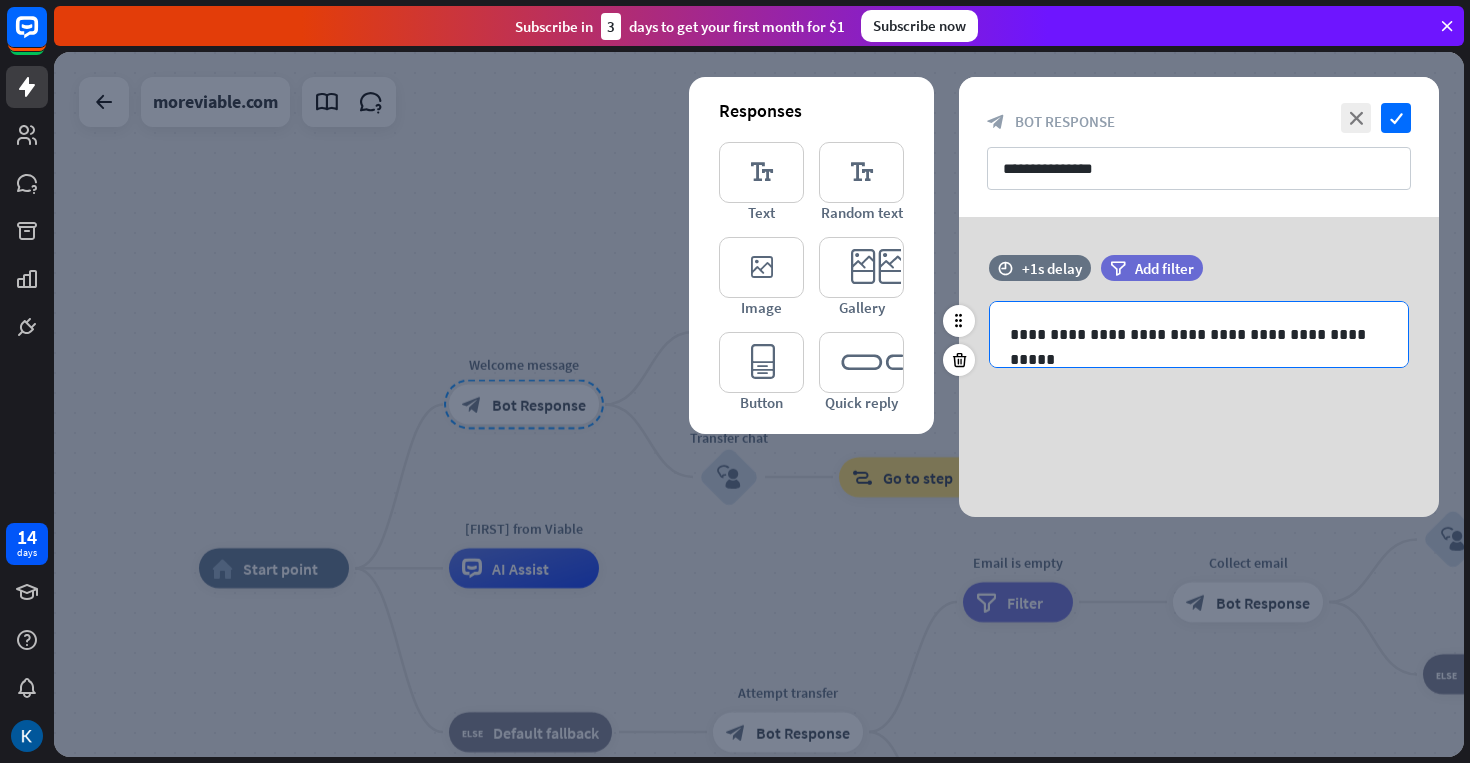 click on "**********" at bounding box center [1199, 334] 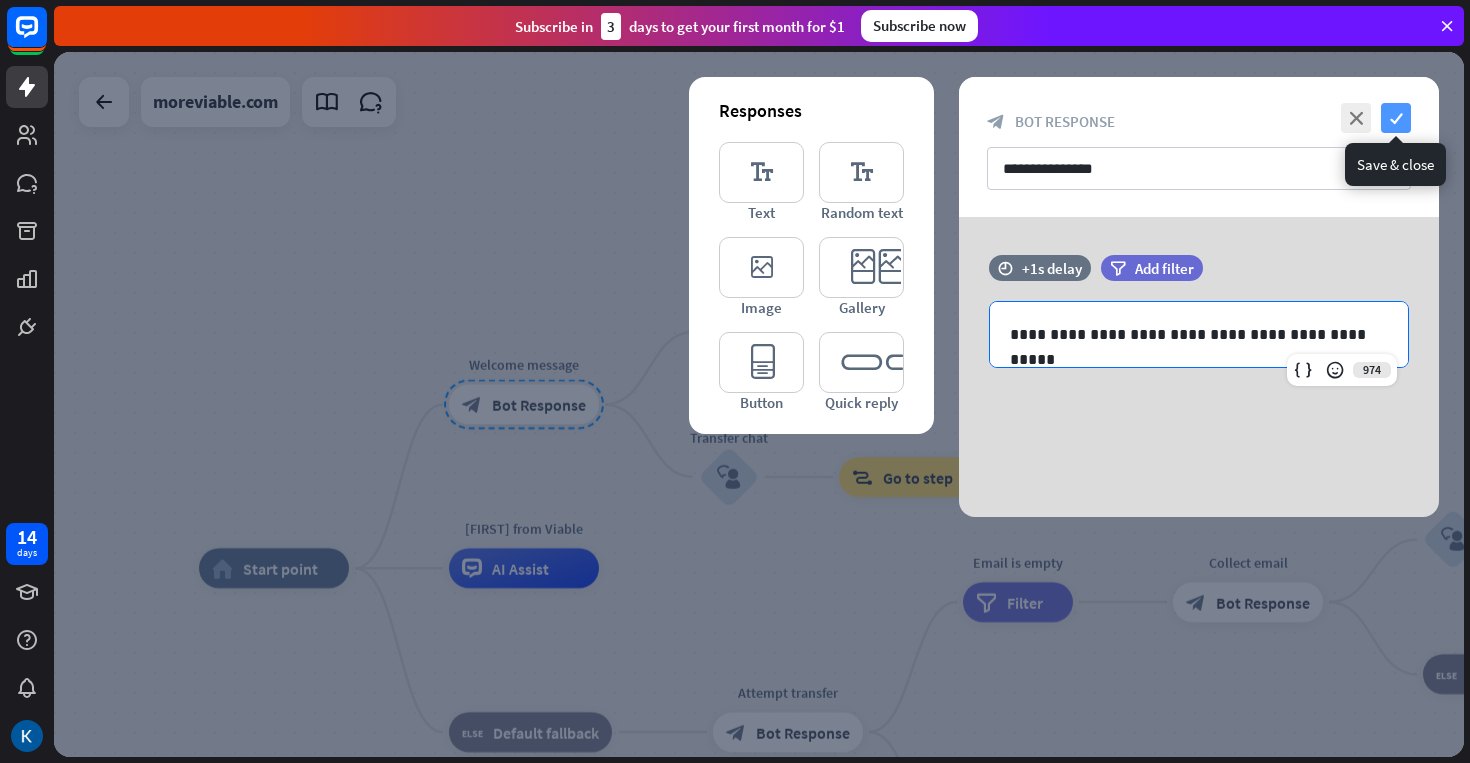 click on "check" at bounding box center (1396, 118) 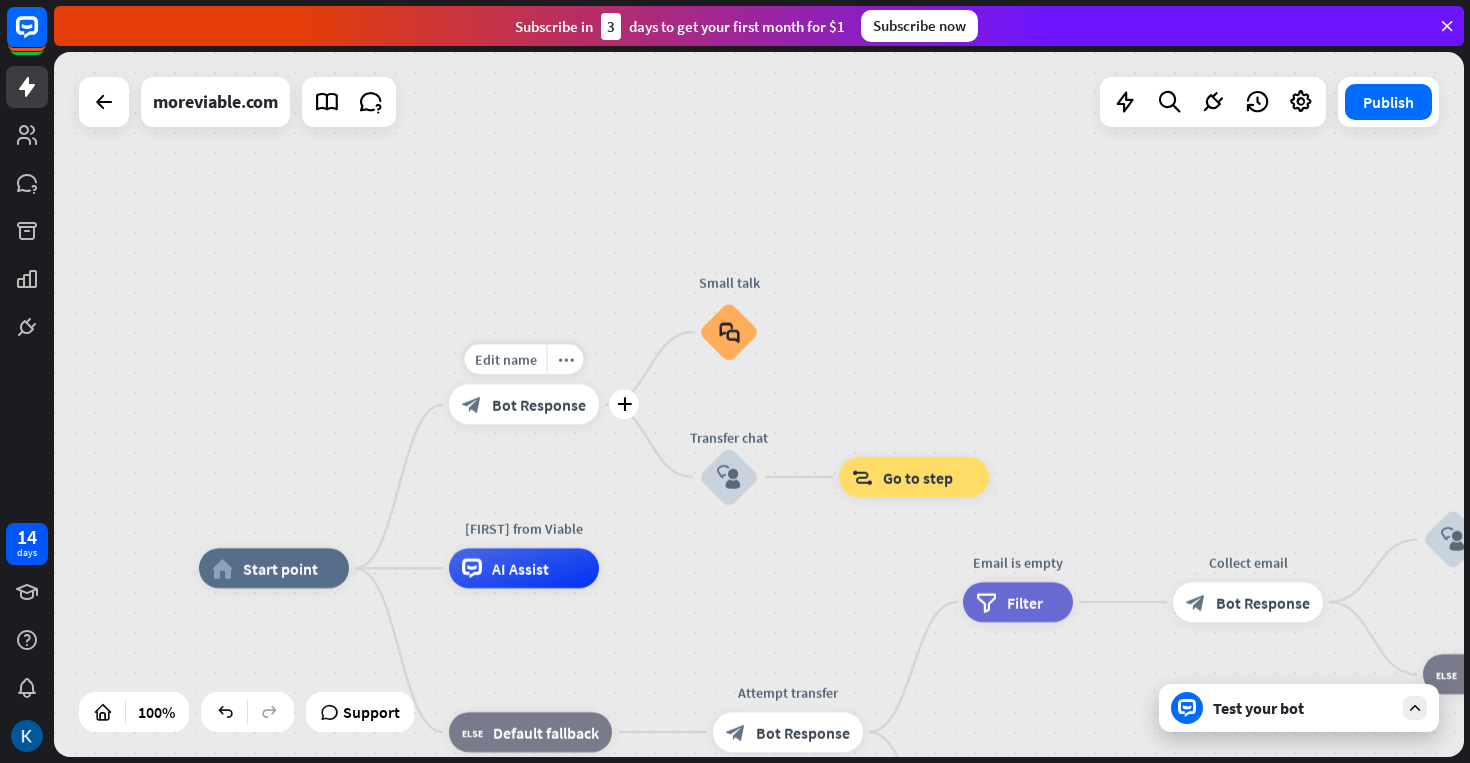 click on "block_bot_response   Bot Response" at bounding box center [524, 405] 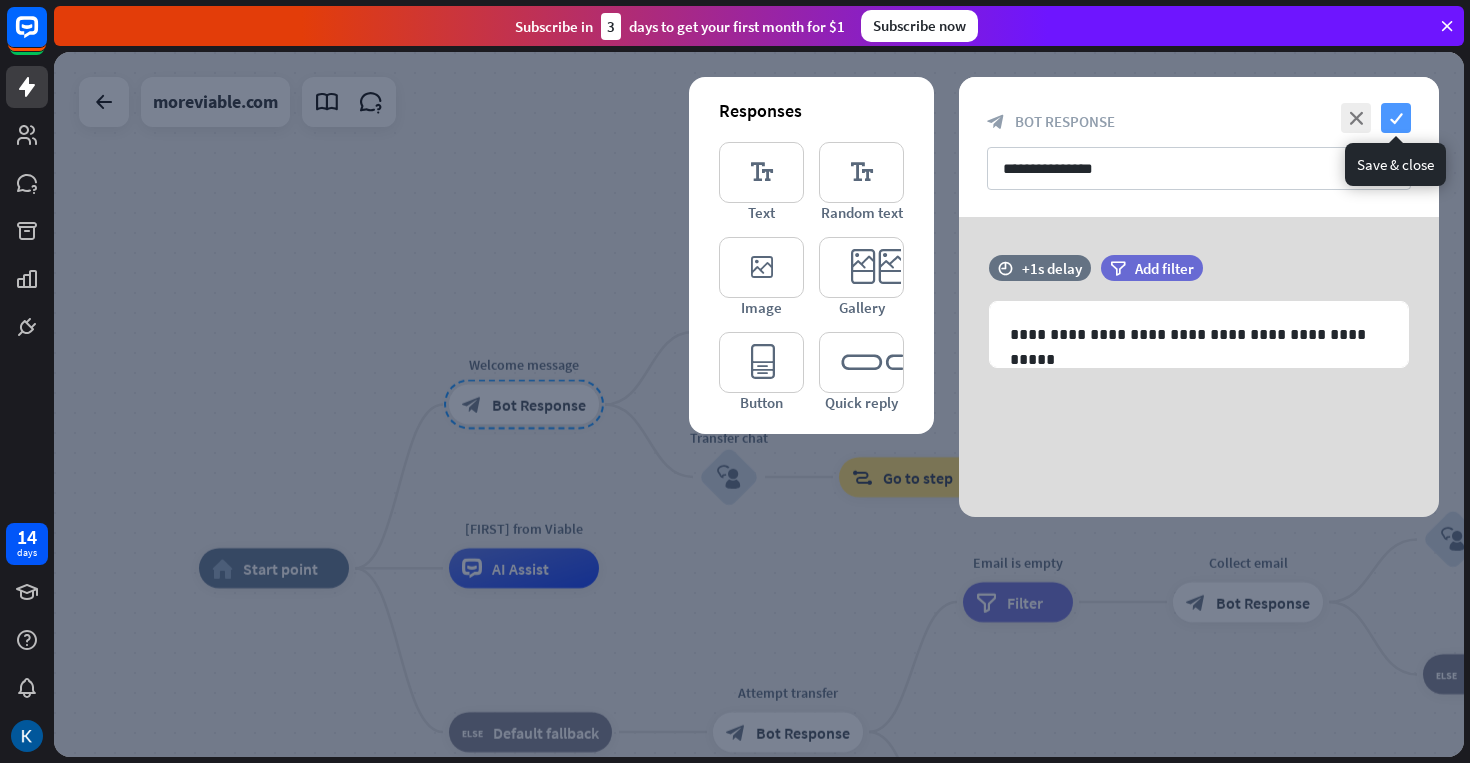 click on "check" at bounding box center (1396, 118) 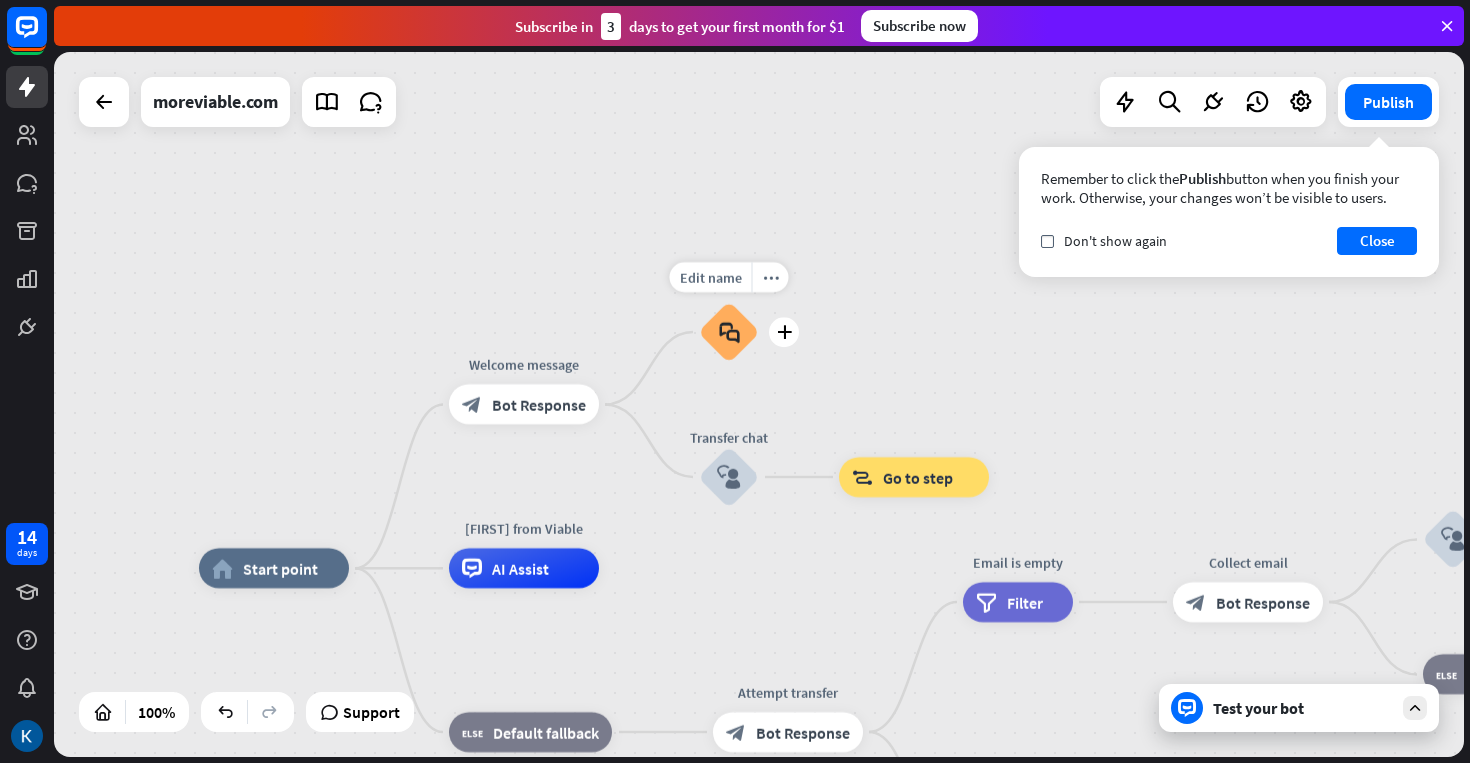 click on "block_faq" at bounding box center (729, 332) 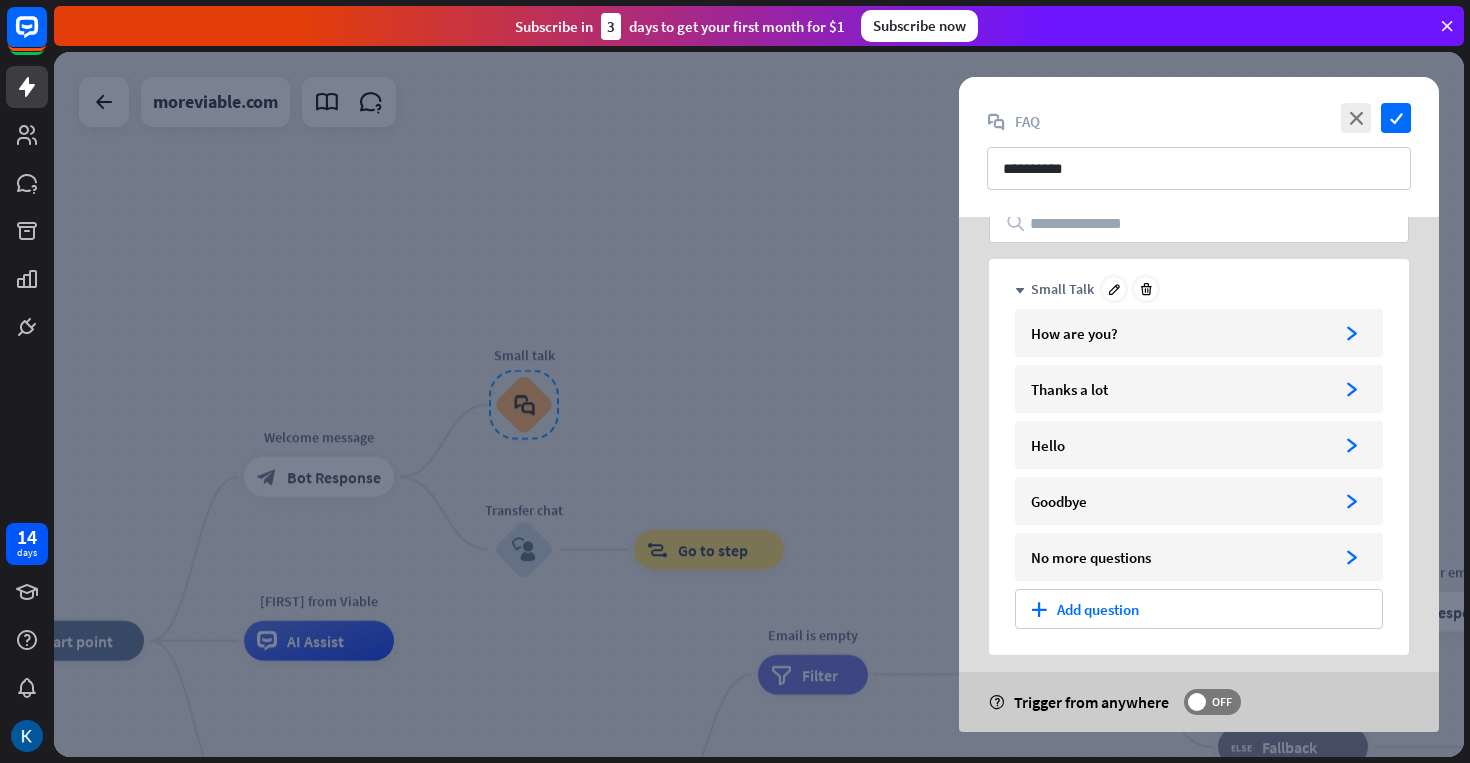 scroll, scrollTop: 0, scrollLeft: 0, axis: both 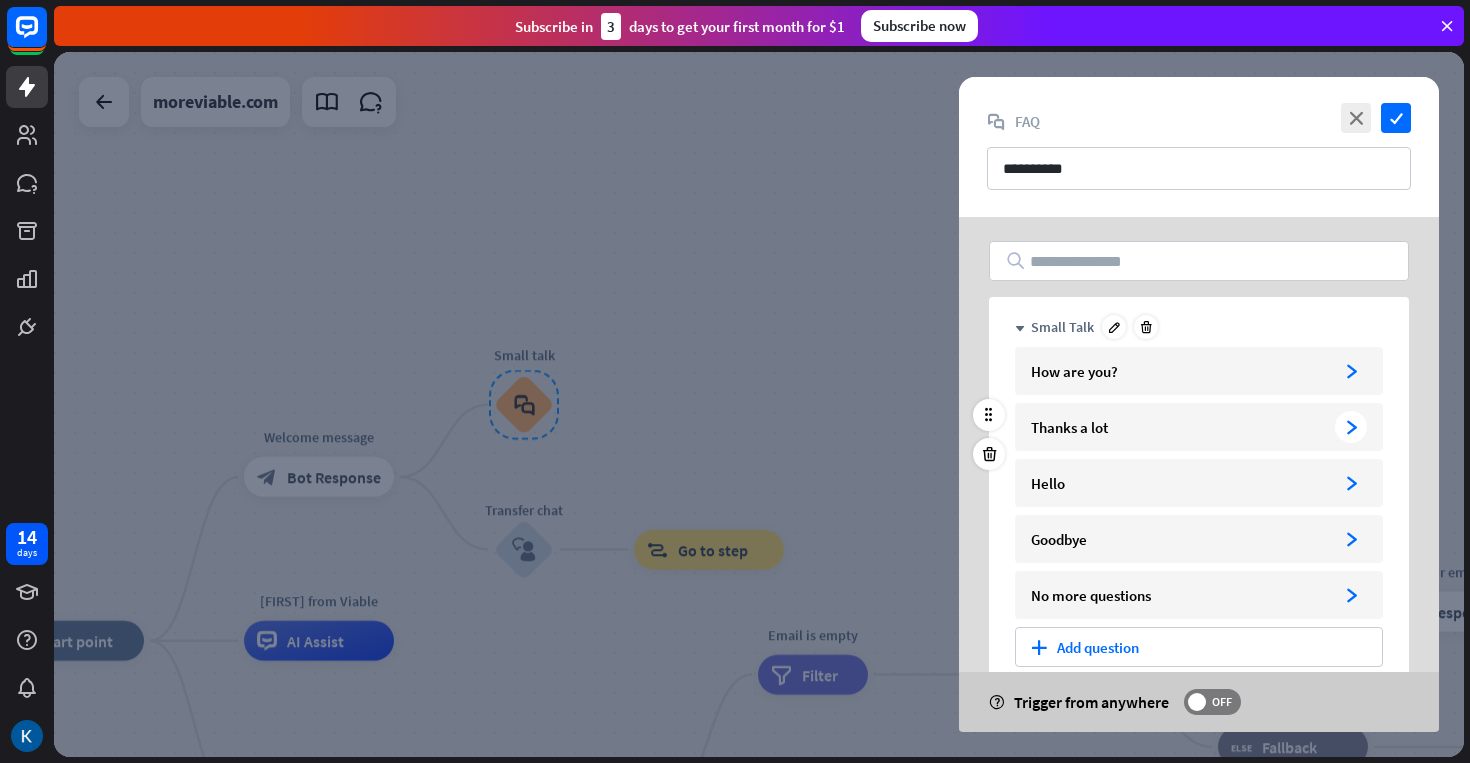 click on "Thanks a lot" at bounding box center [1179, 427] 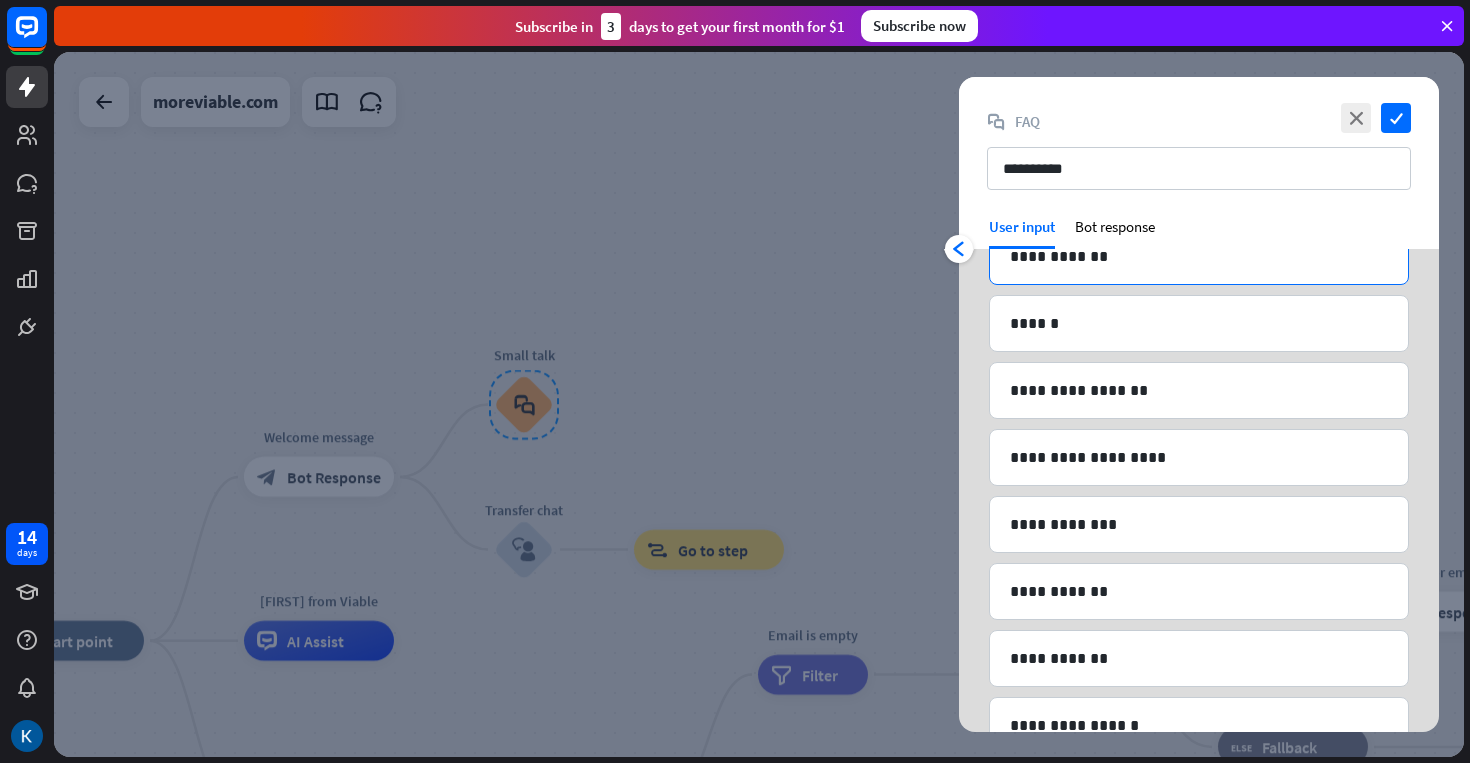 scroll, scrollTop: 0, scrollLeft: 0, axis: both 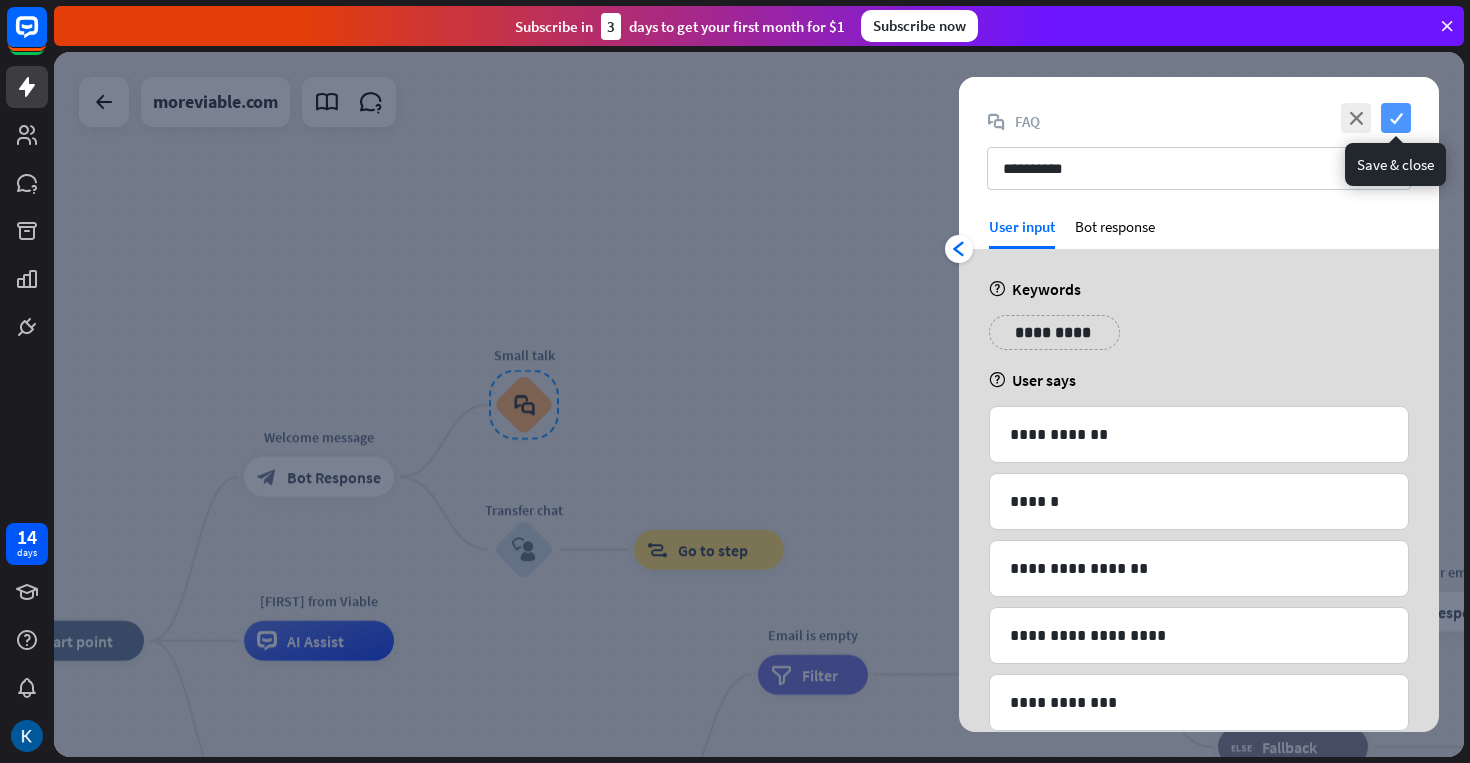 click on "check" at bounding box center (1396, 118) 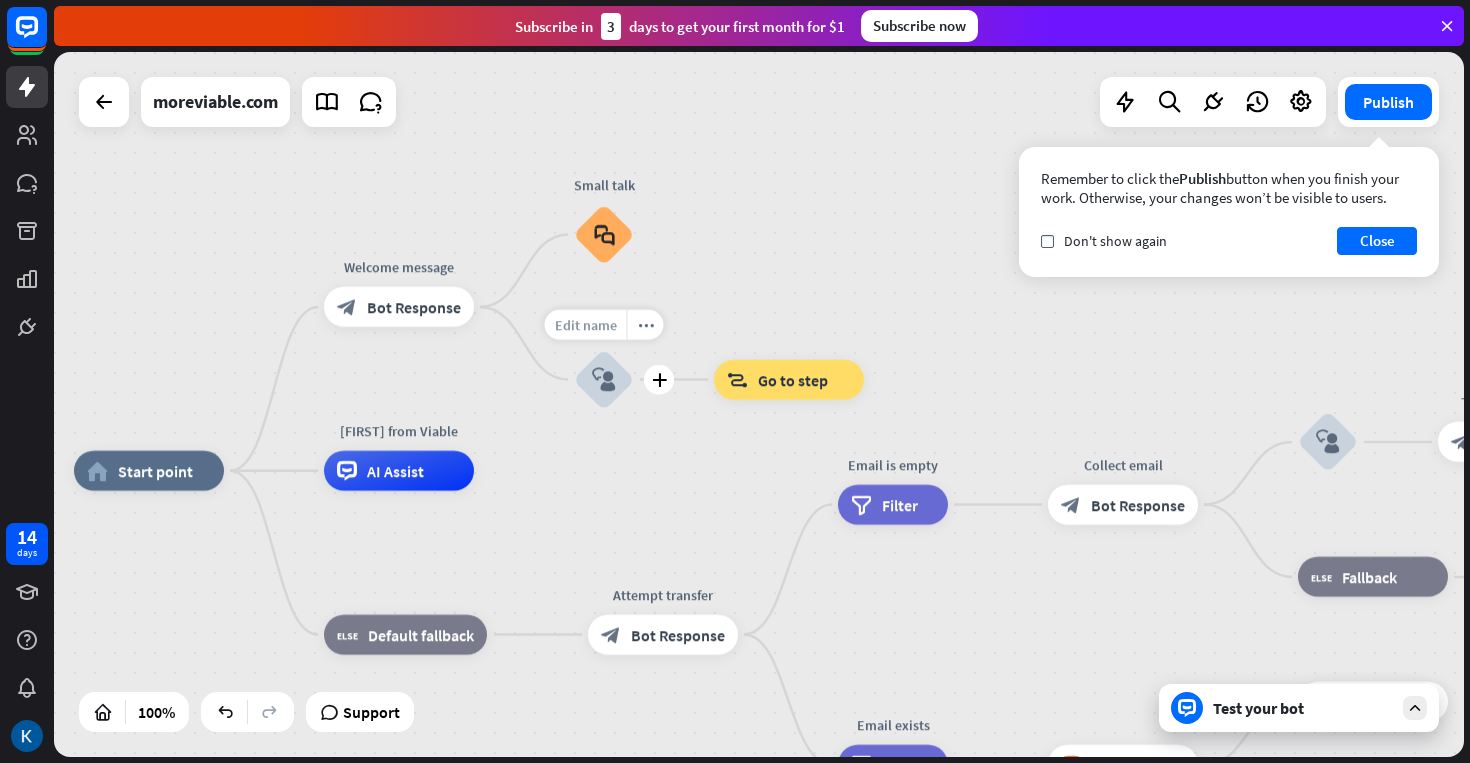click on "Edit name" at bounding box center [586, 325] 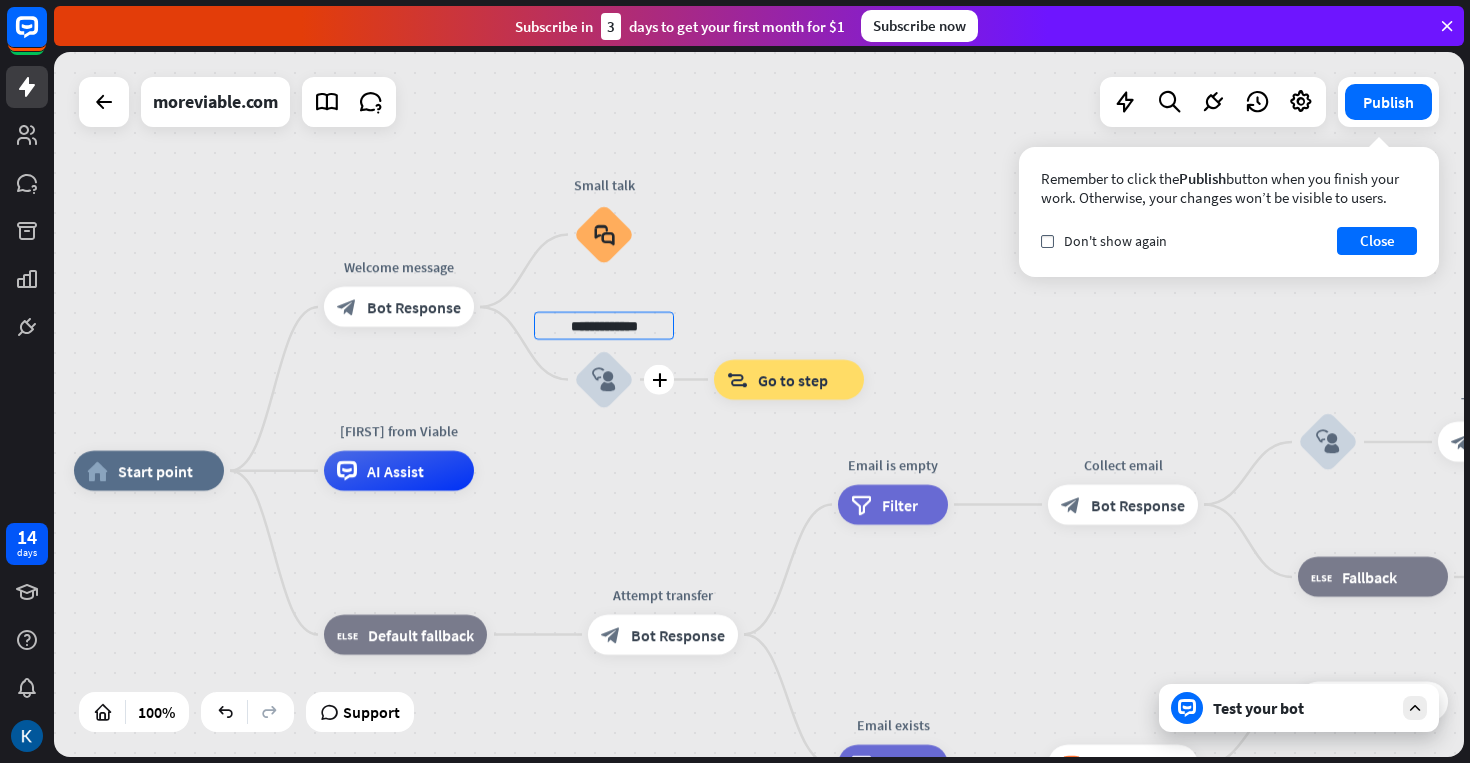 click on "block_user_input" at bounding box center [604, 380] 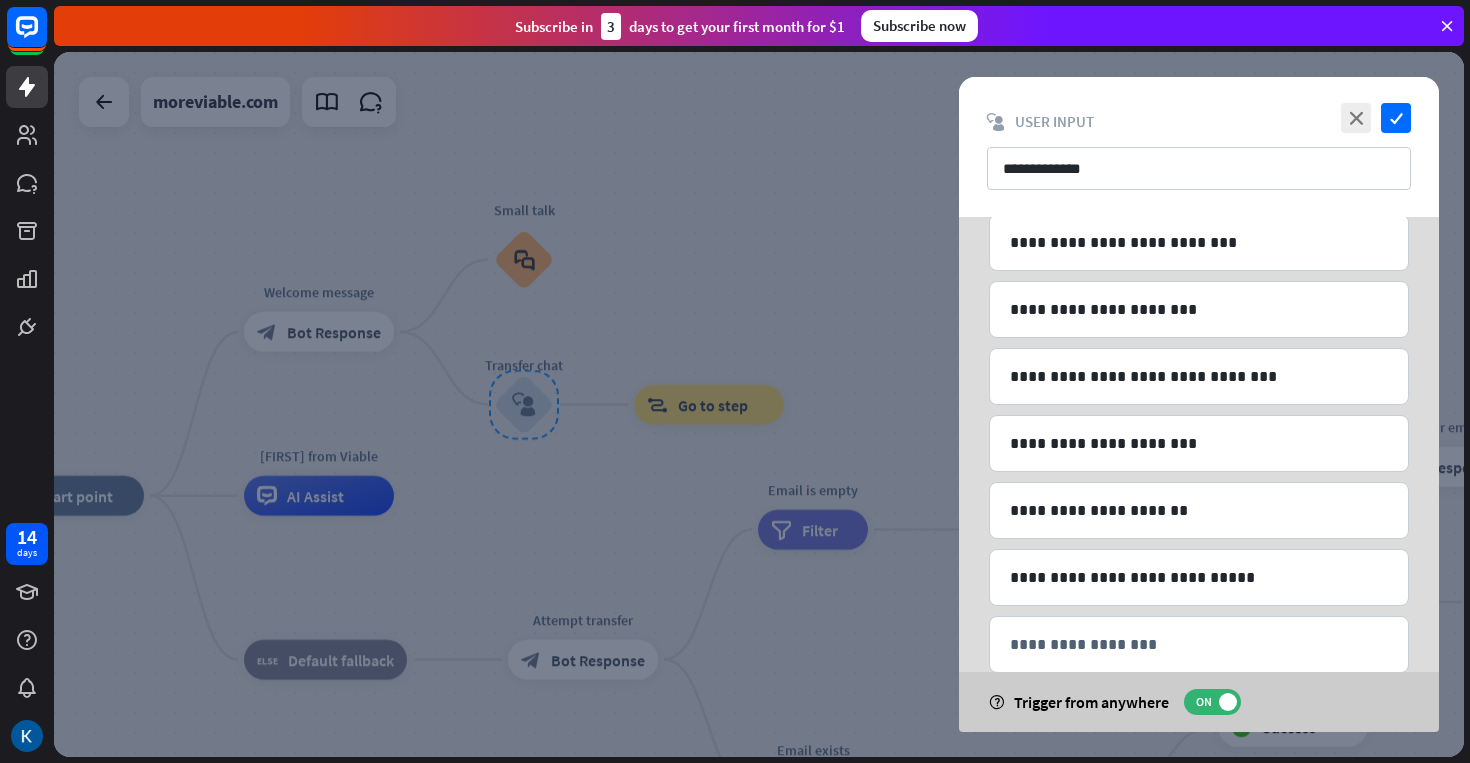 scroll, scrollTop: 268, scrollLeft: 0, axis: vertical 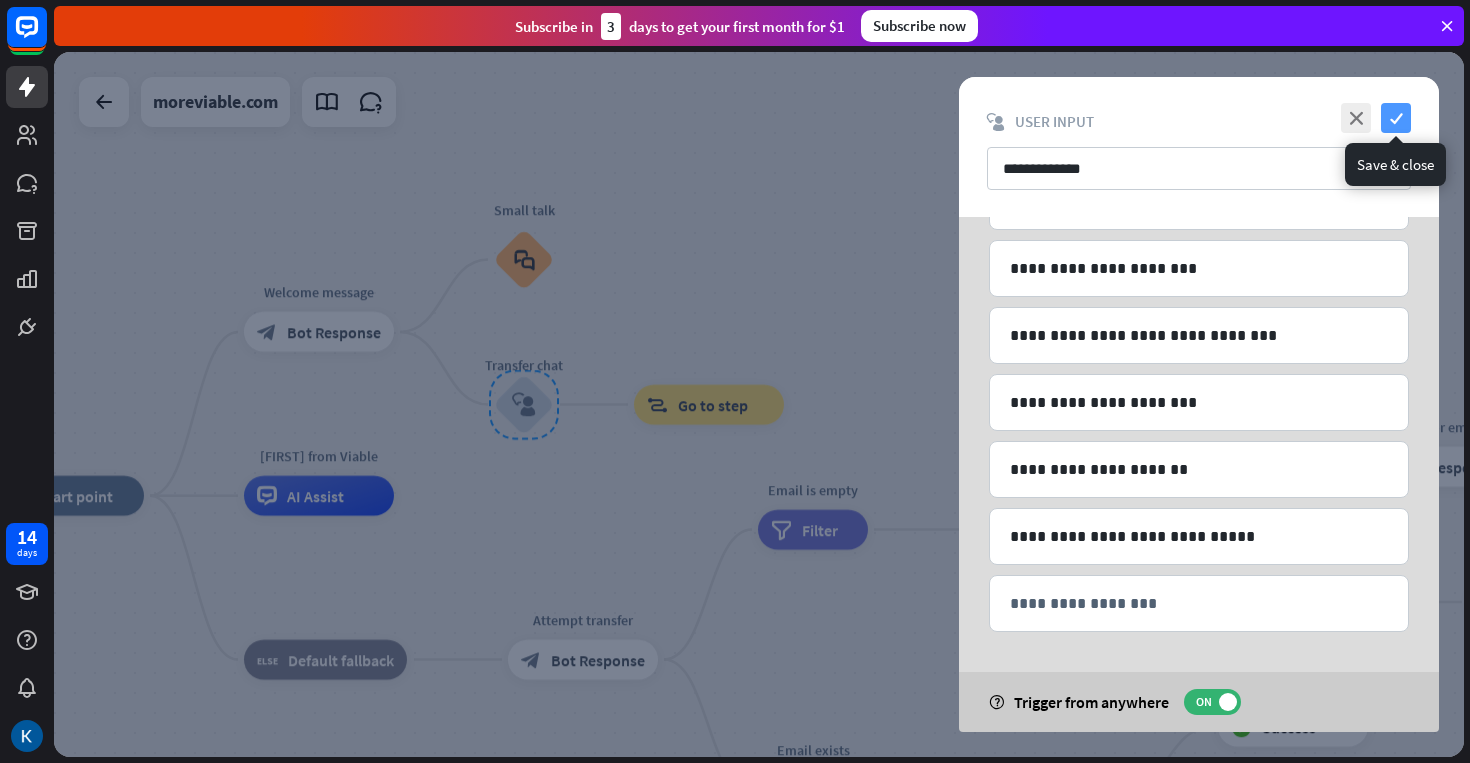click on "check" at bounding box center [1396, 118] 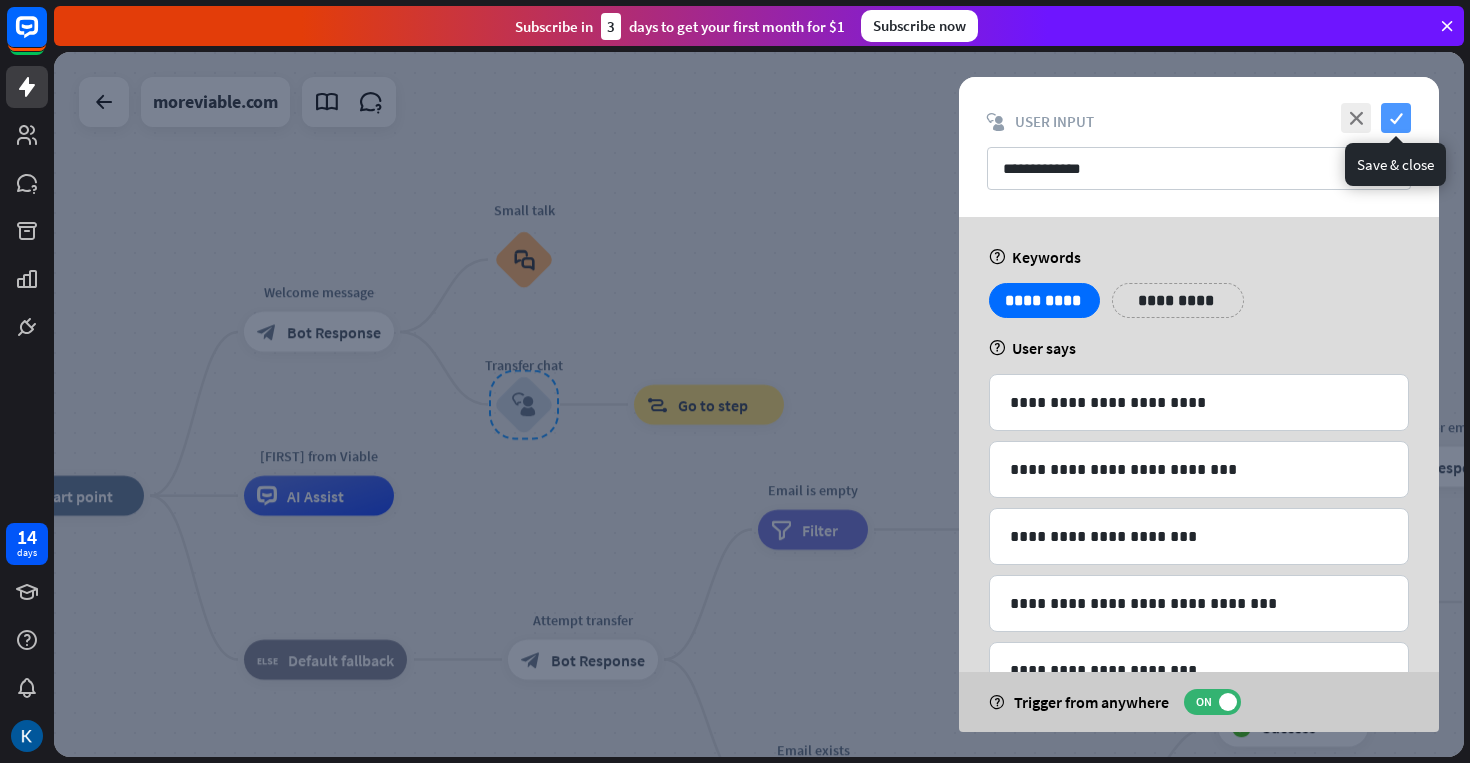 click on "check" at bounding box center (1396, 118) 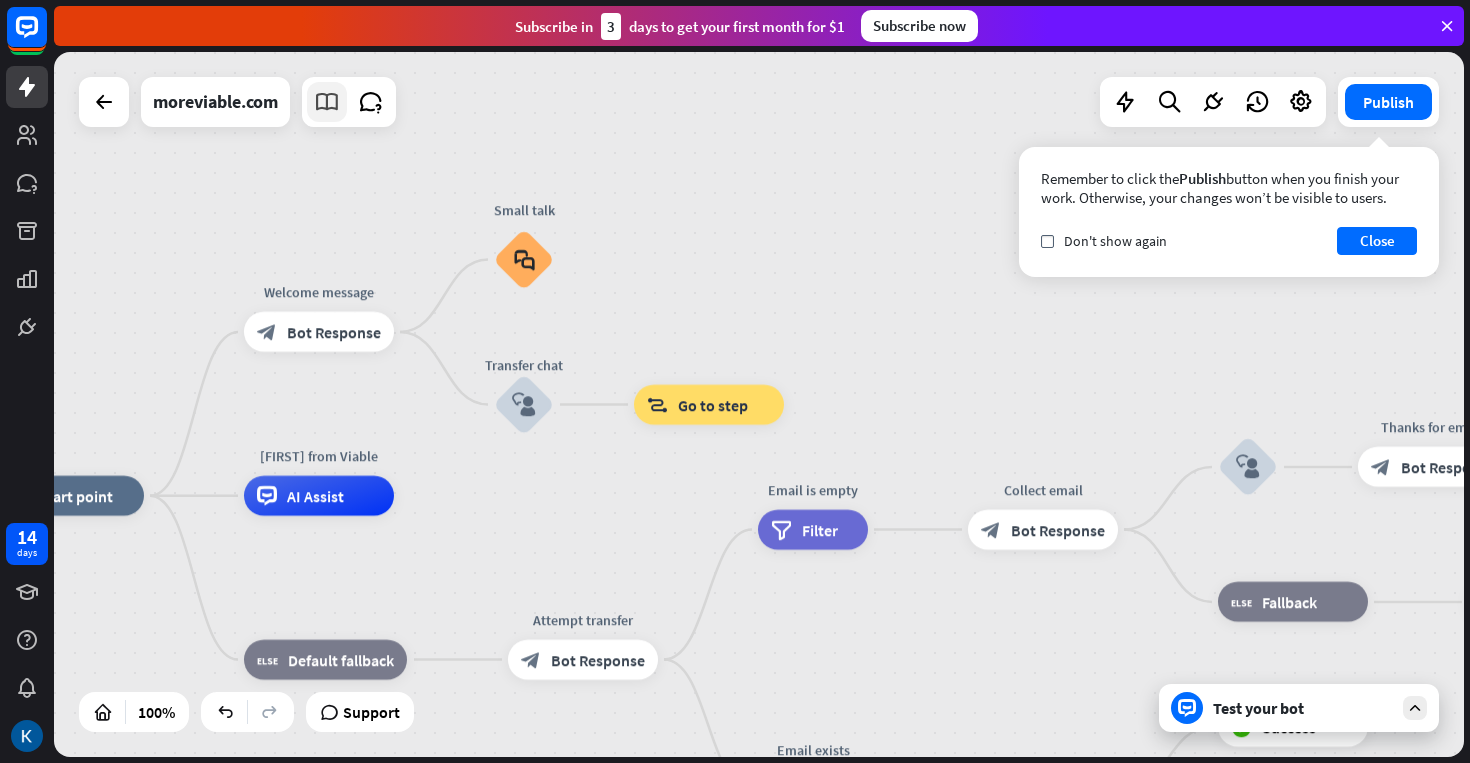 click at bounding box center [327, 102] 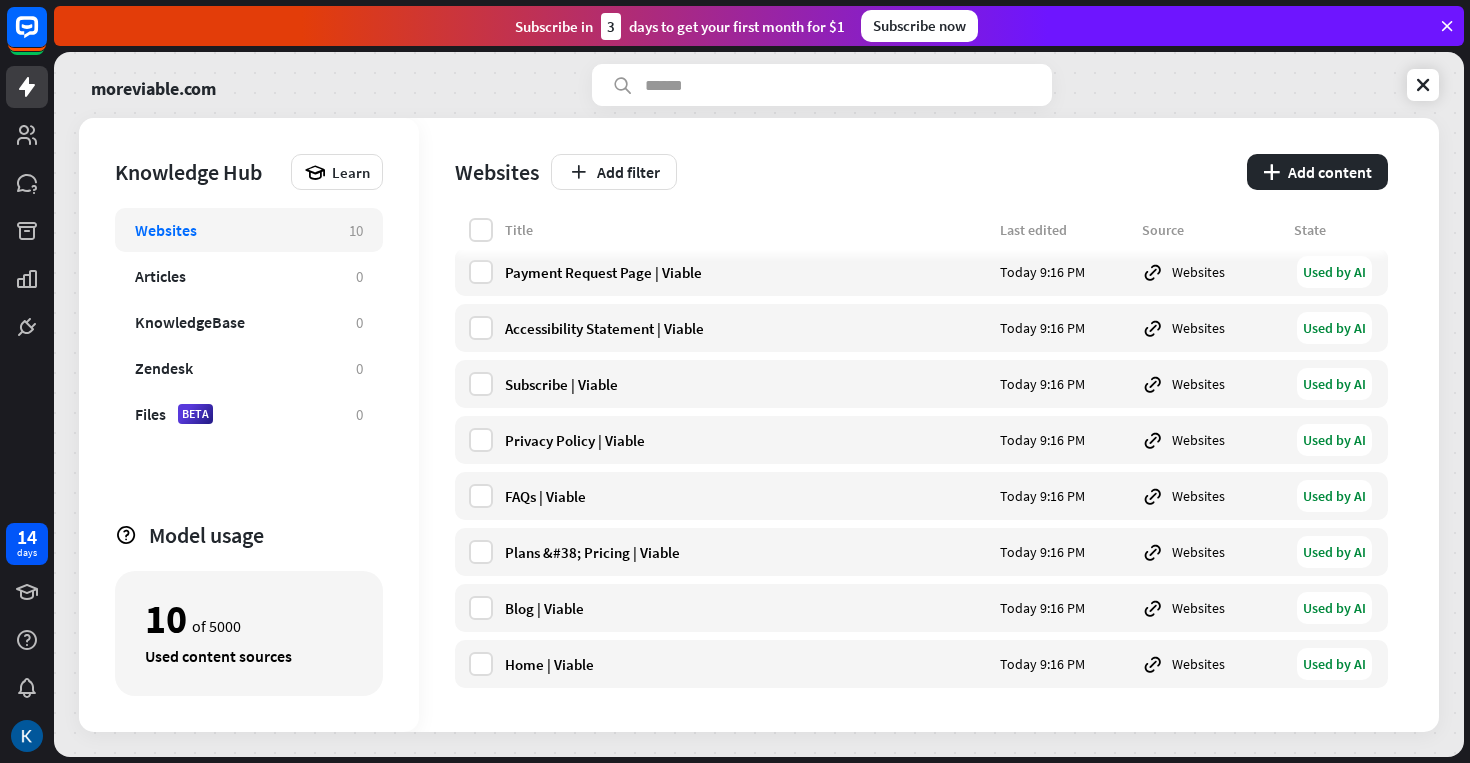 scroll, scrollTop: 0, scrollLeft: 0, axis: both 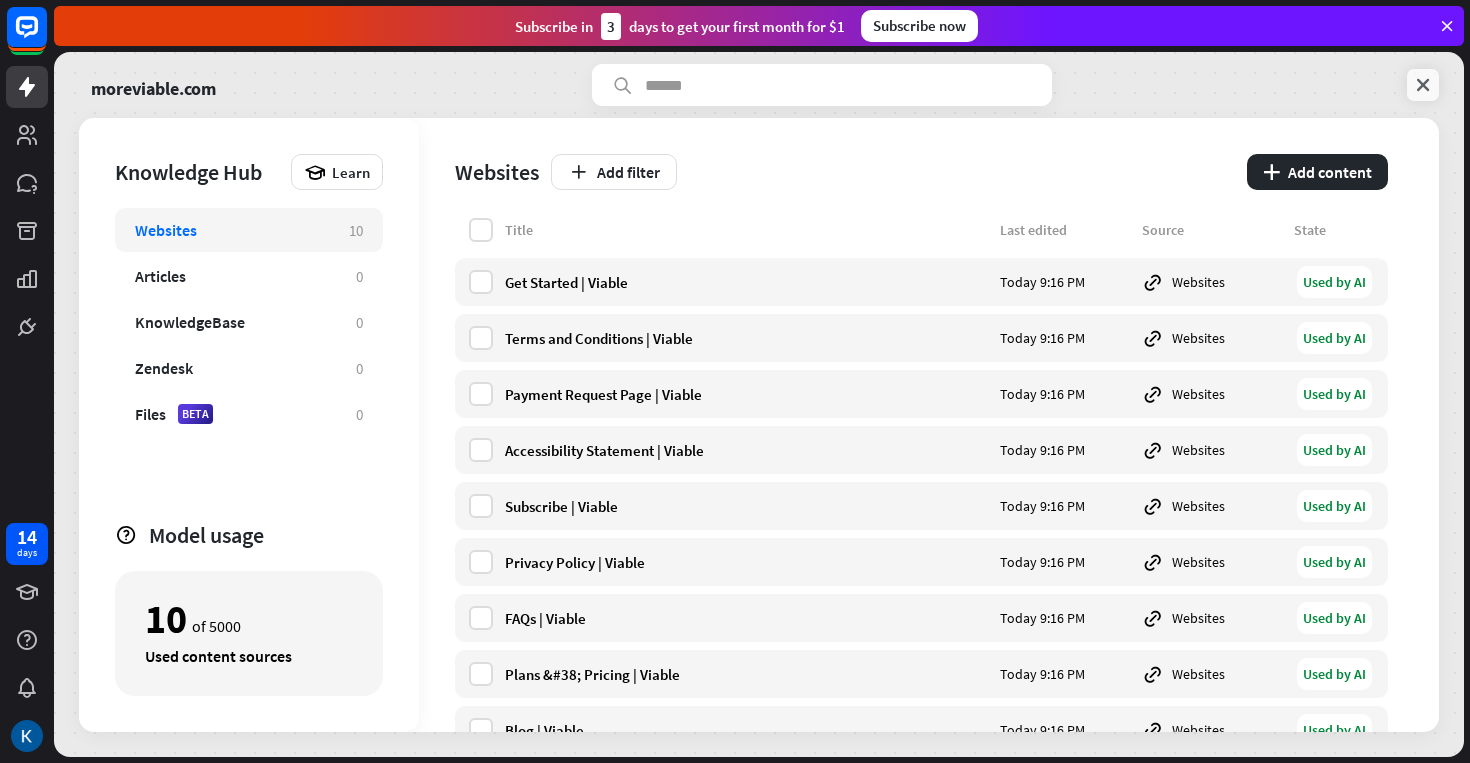 click at bounding box center [1423, 85] 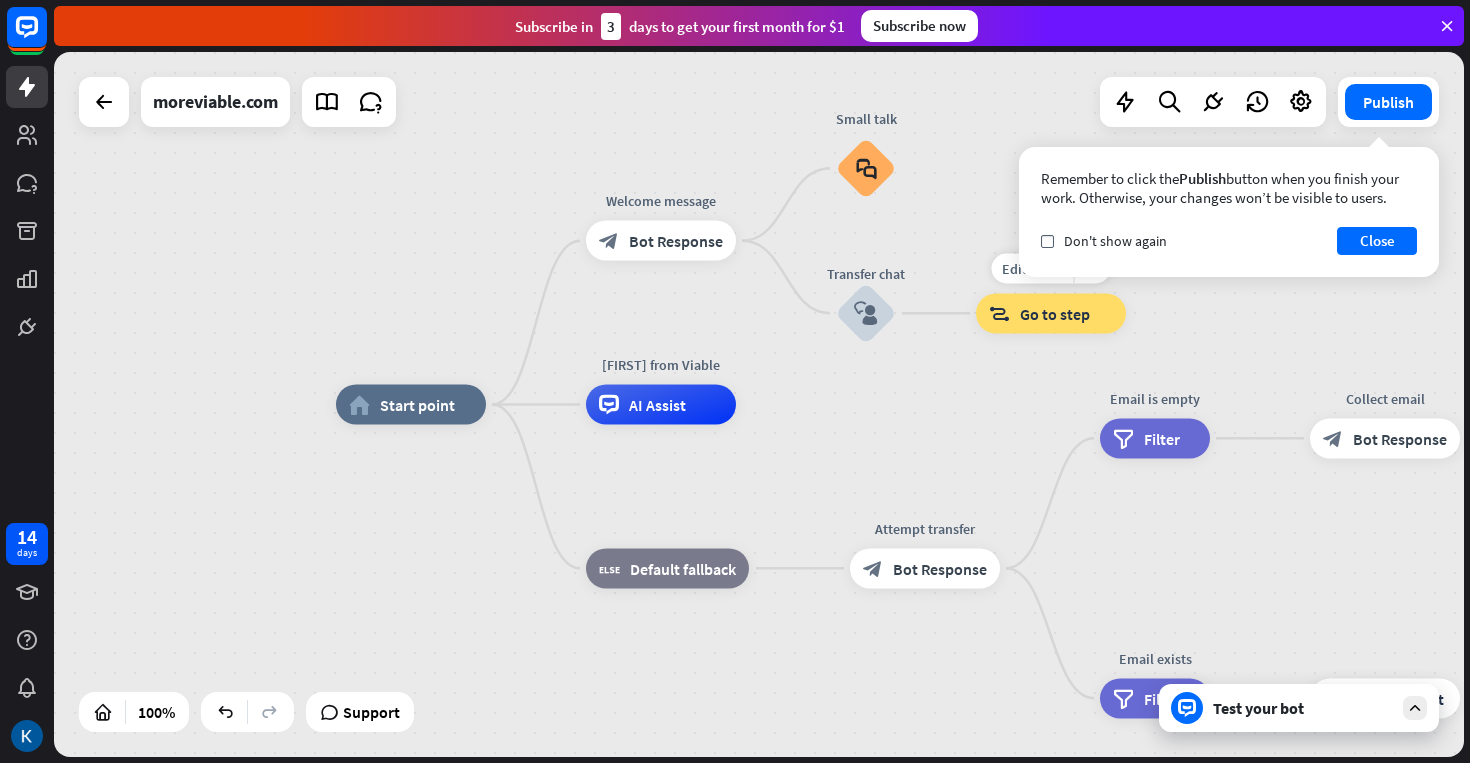 click on "Go to step" at bounding box center [1055, 313] 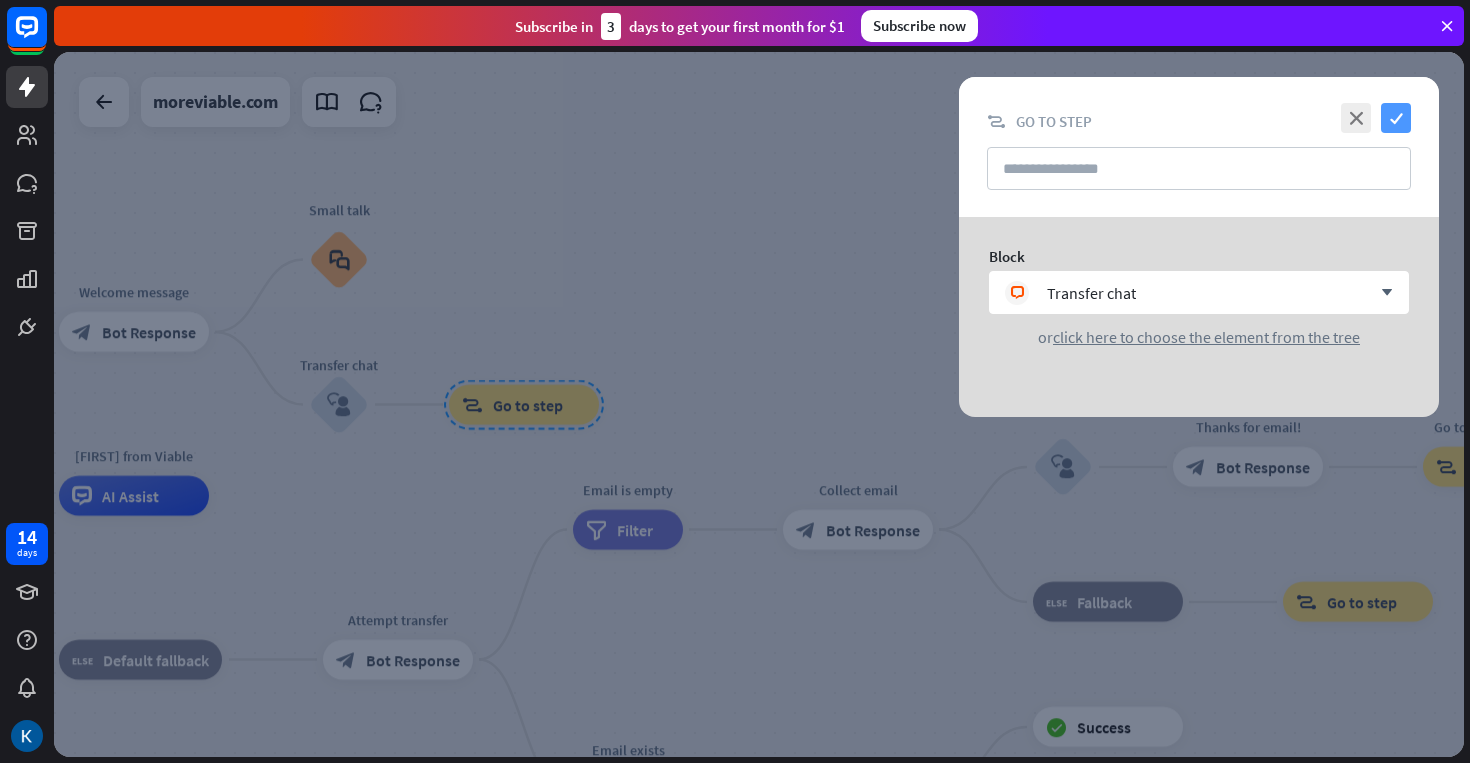 click on "check" at bounding box center [1396, 118] 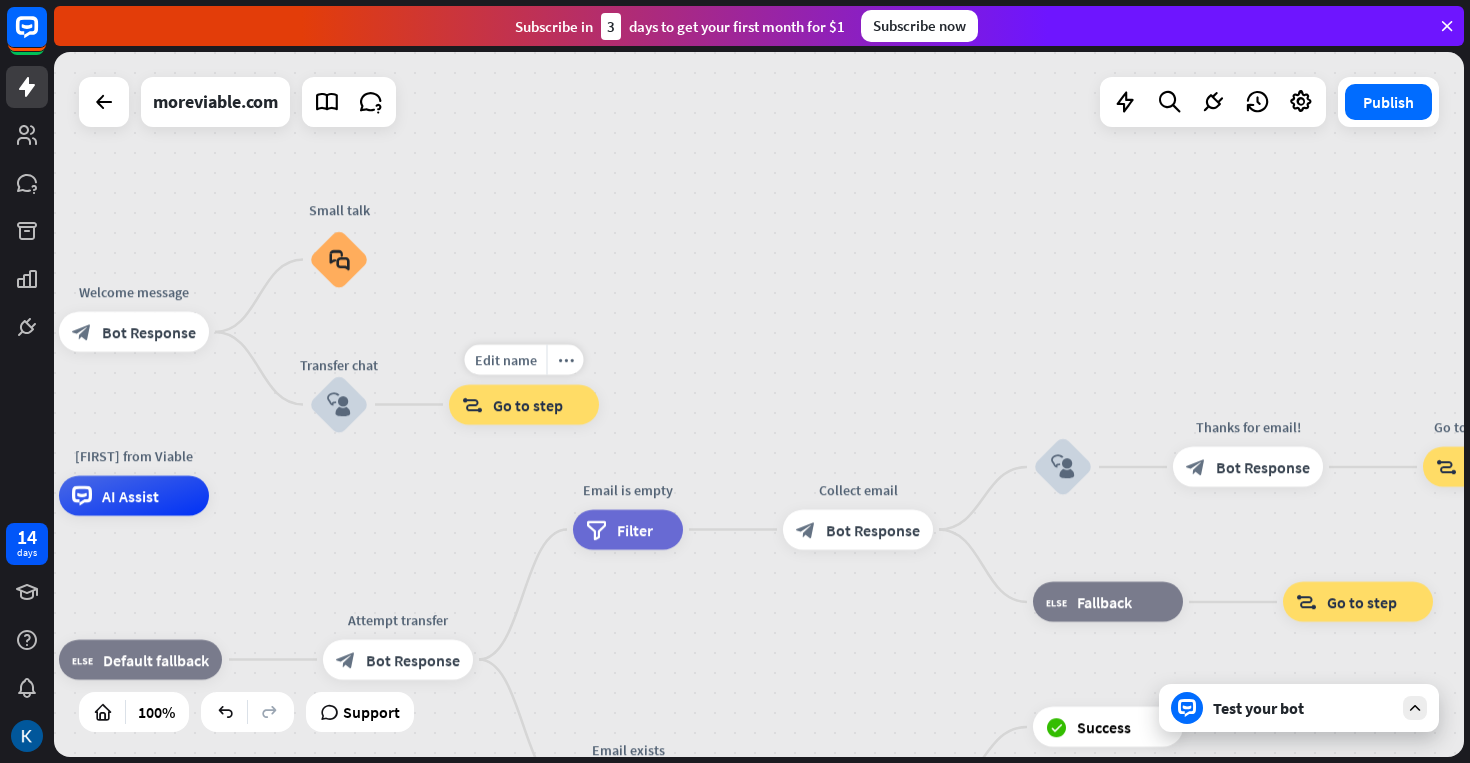 click on "Edit name   more_horiz             block_goto   Go to step" at bounding box center [524, 405] 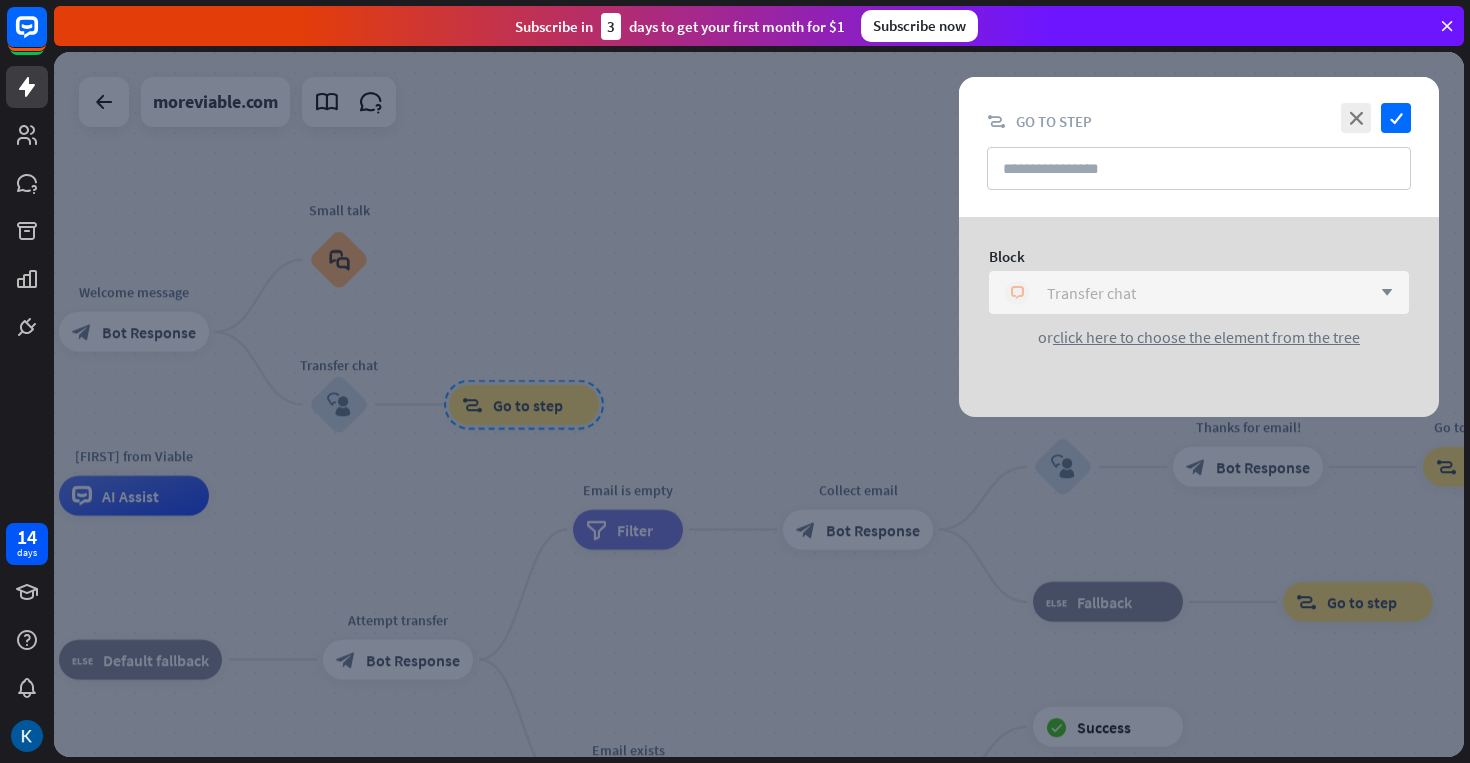 click on "Transfer chat" at bounding box center [1091, 293] 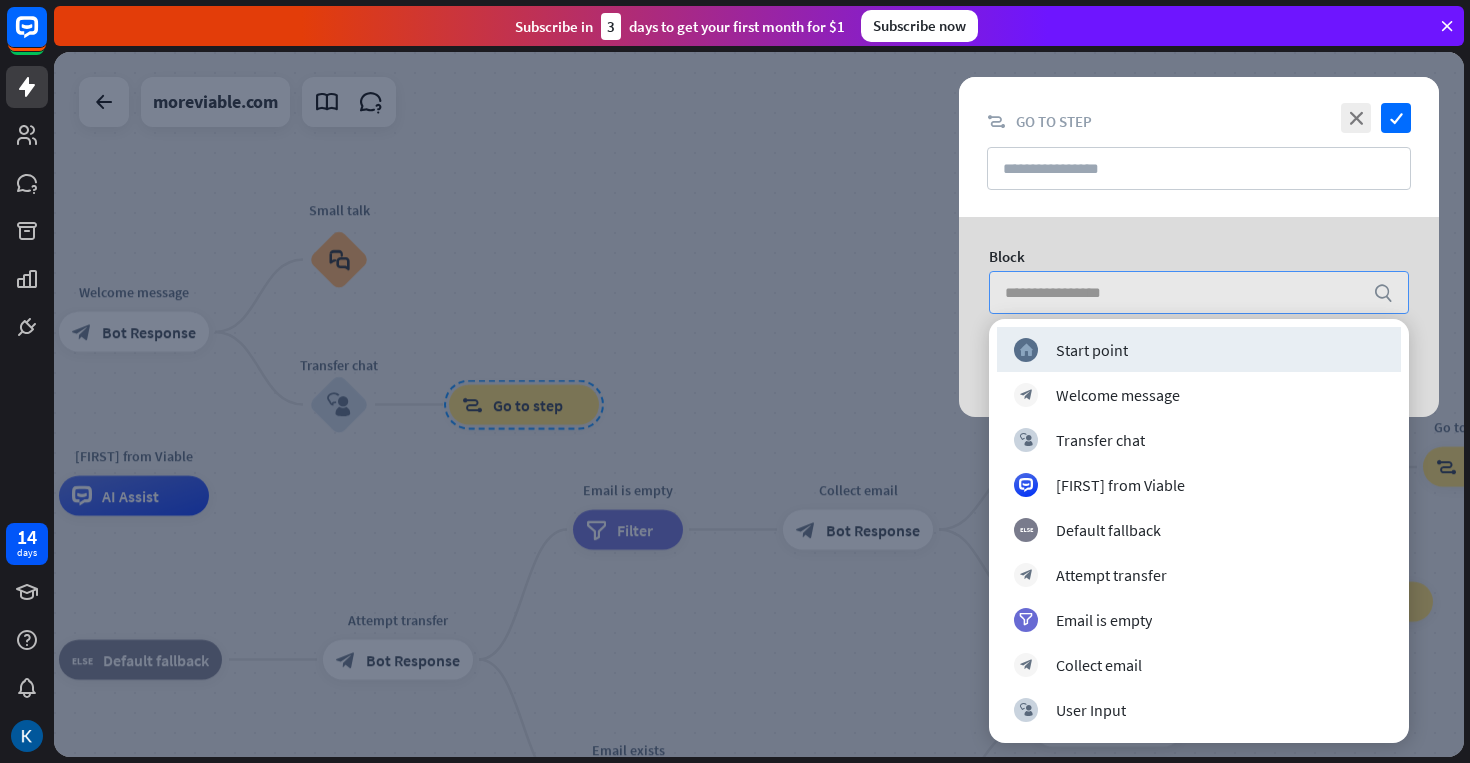 click at bounding box center (759, 404) 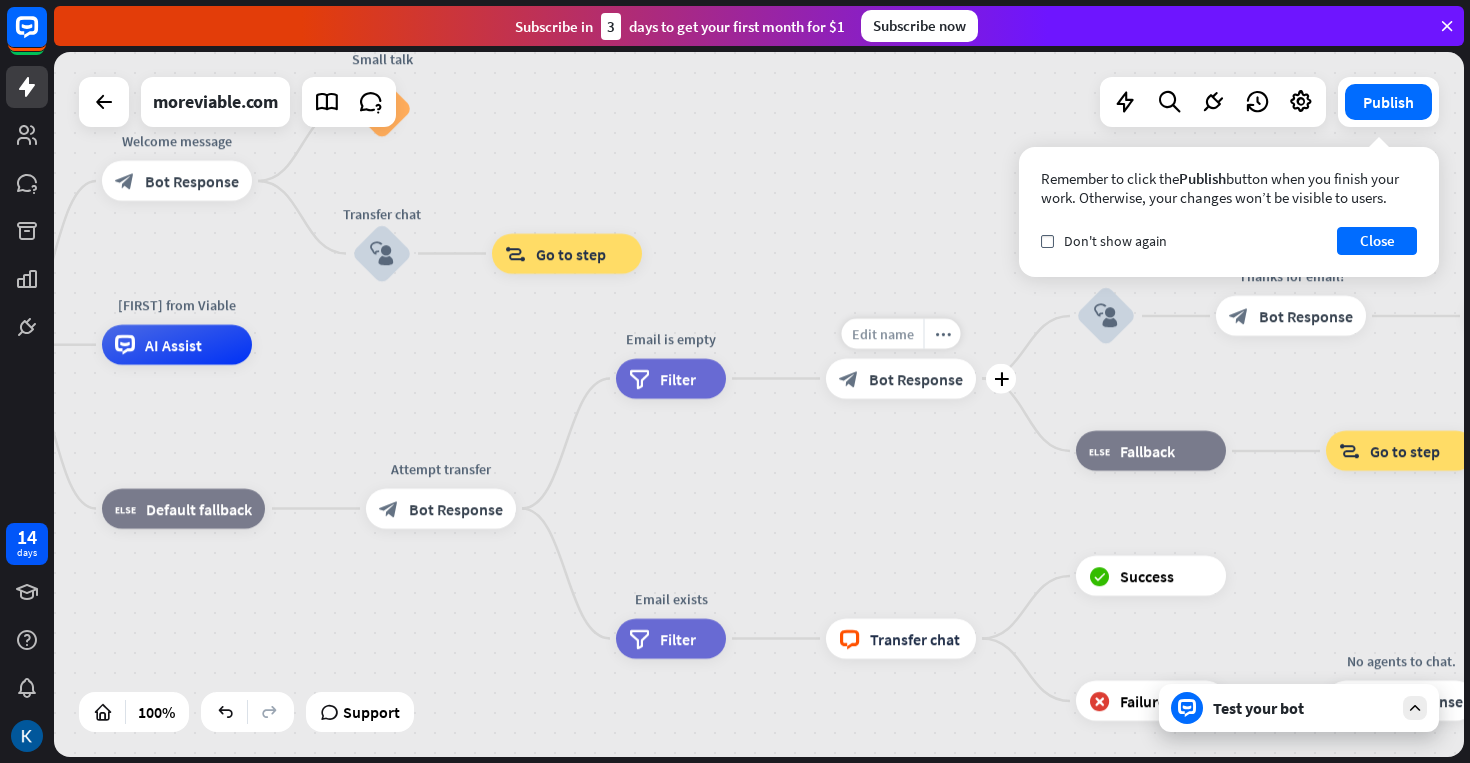 click on "Edit name" at bounding box center (883, 334) 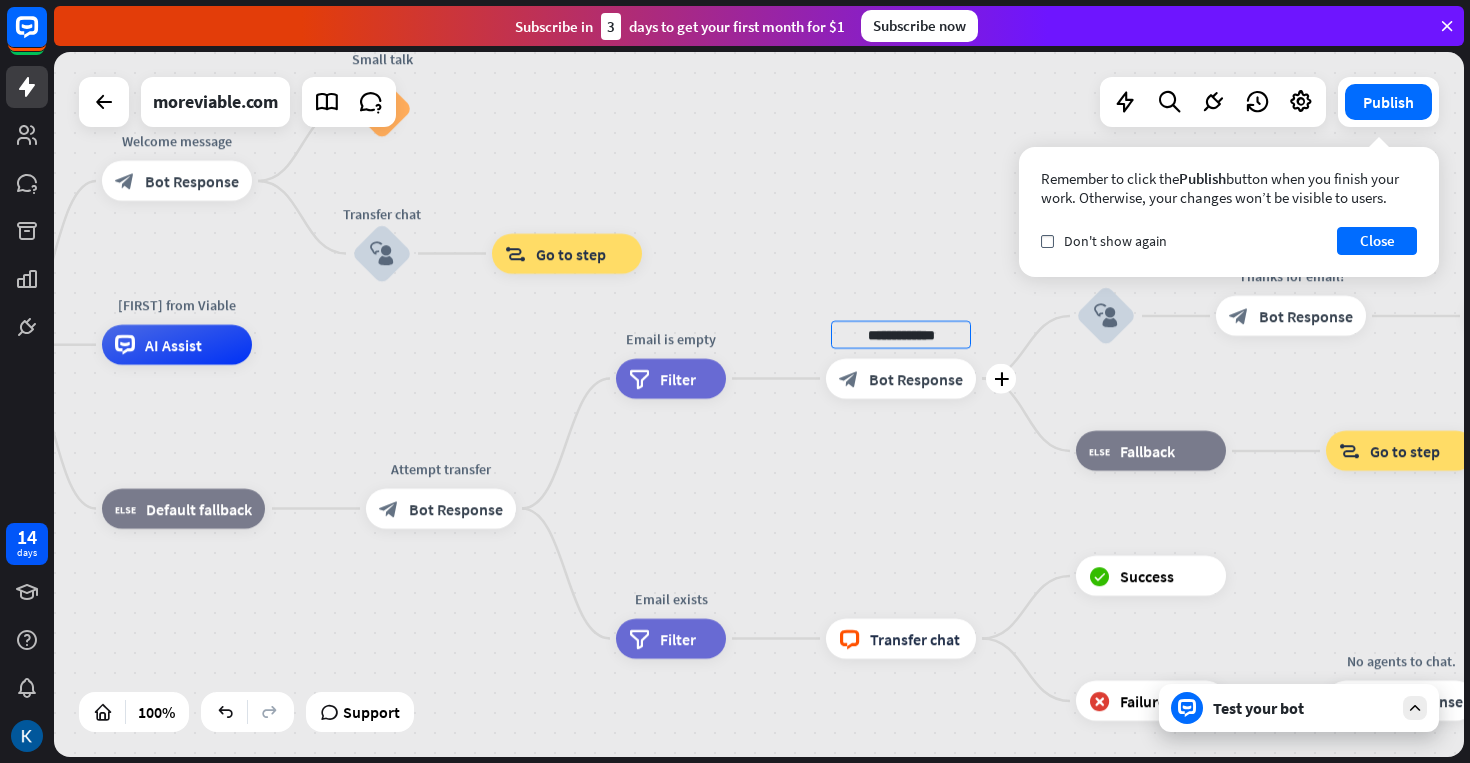 click on "Bot Response" at bounding box center (916, 379) 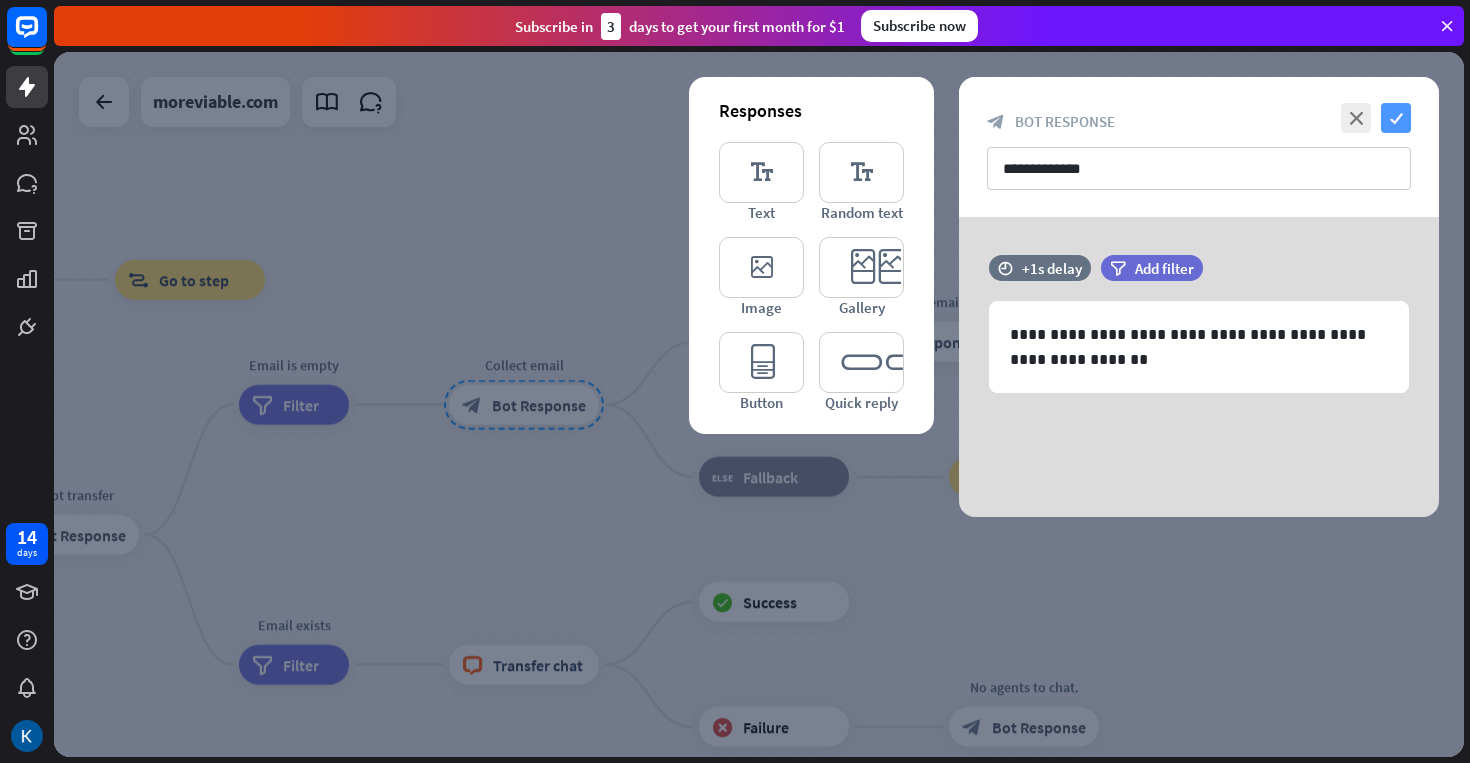 click on "check" at bounding box center [1396, 118] 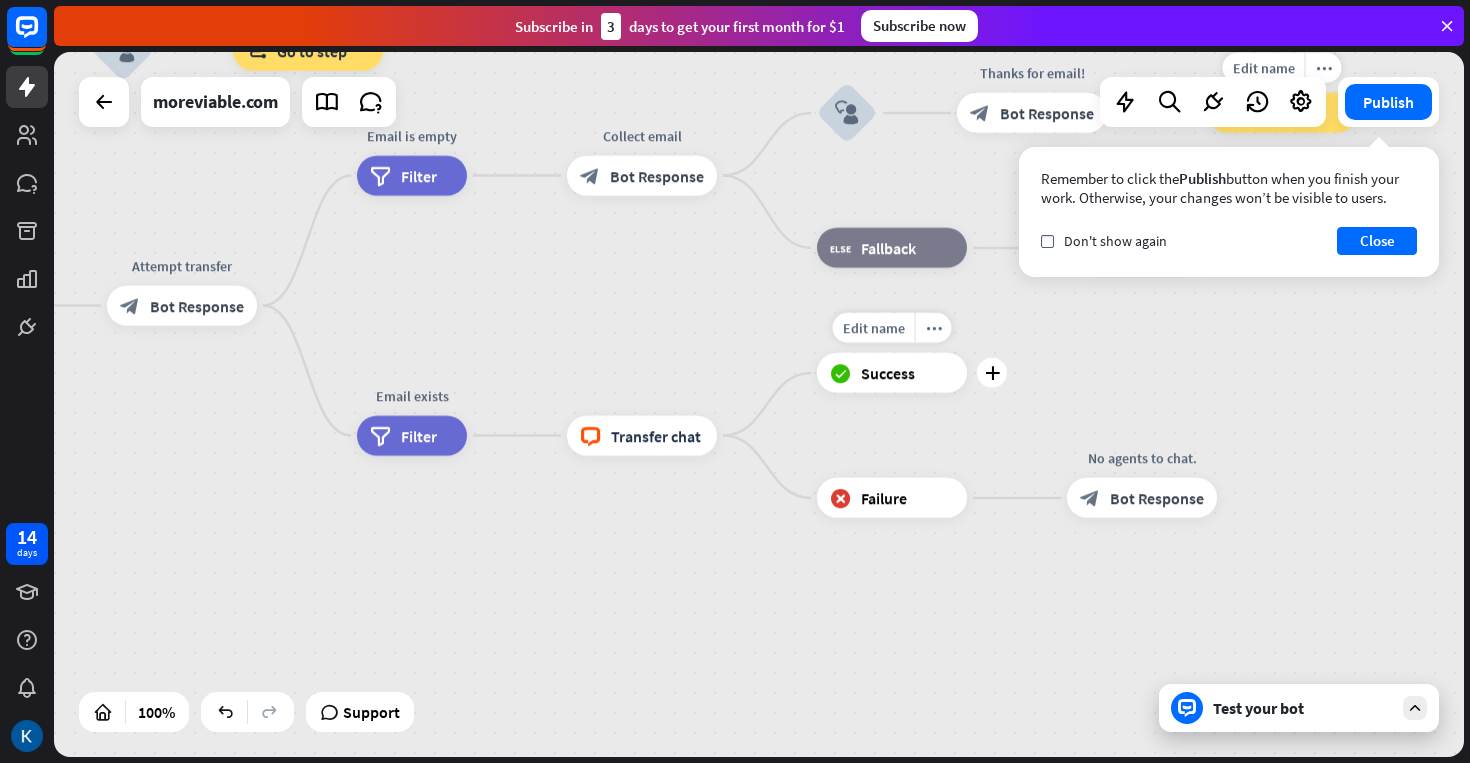 click on "block_success   Success" at bounding box center (892, 373) 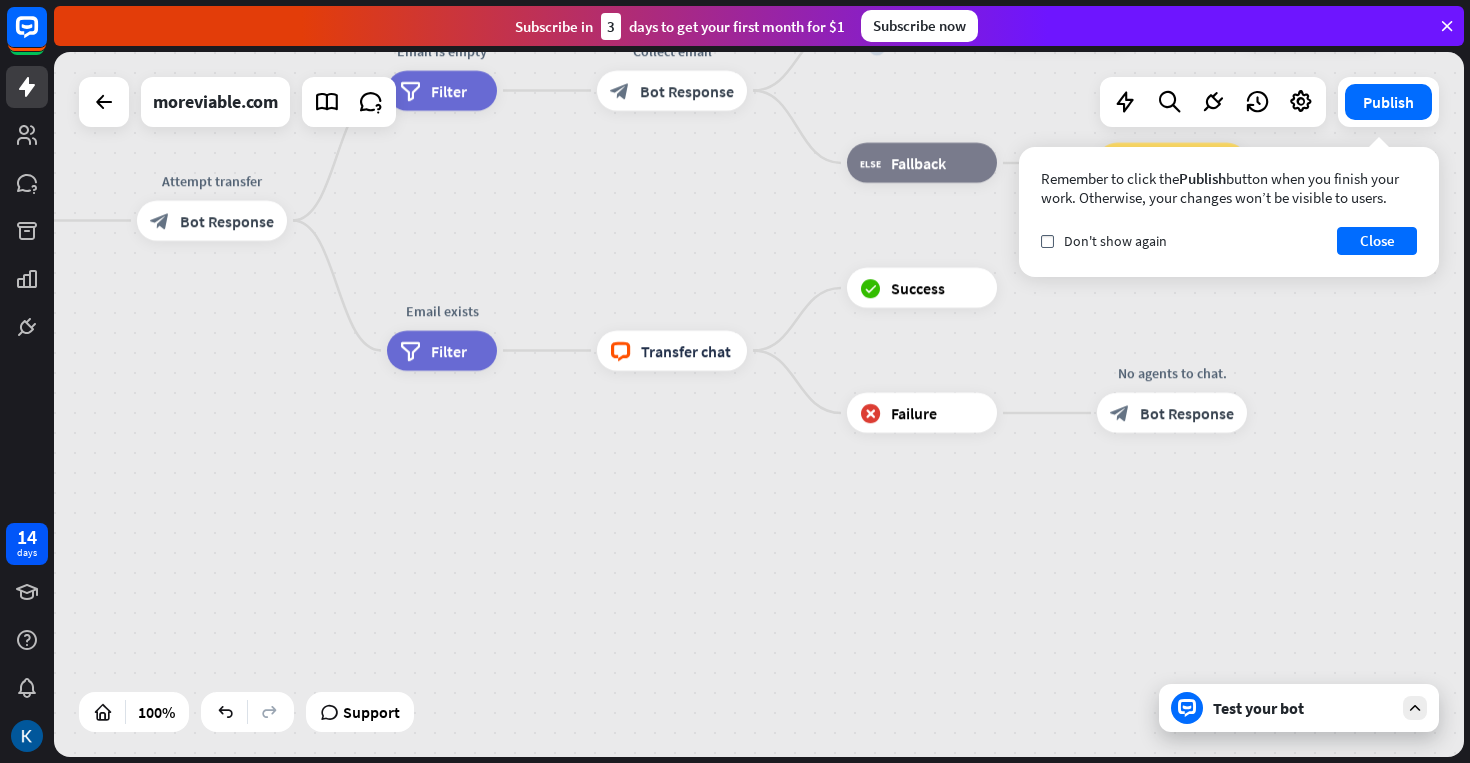 click at bounding box center [1187, 708] 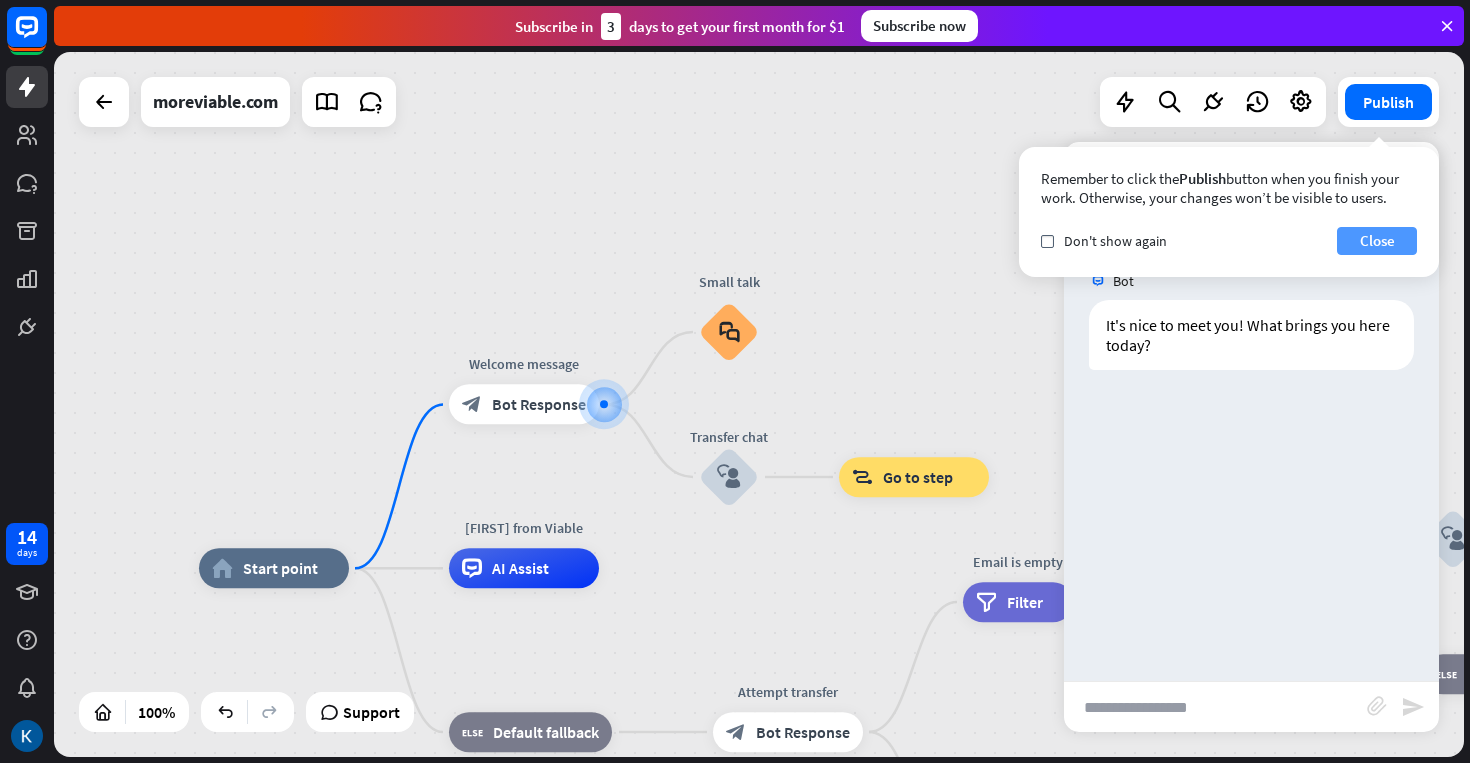 click on "Close" at bounding box center [1377, 241] 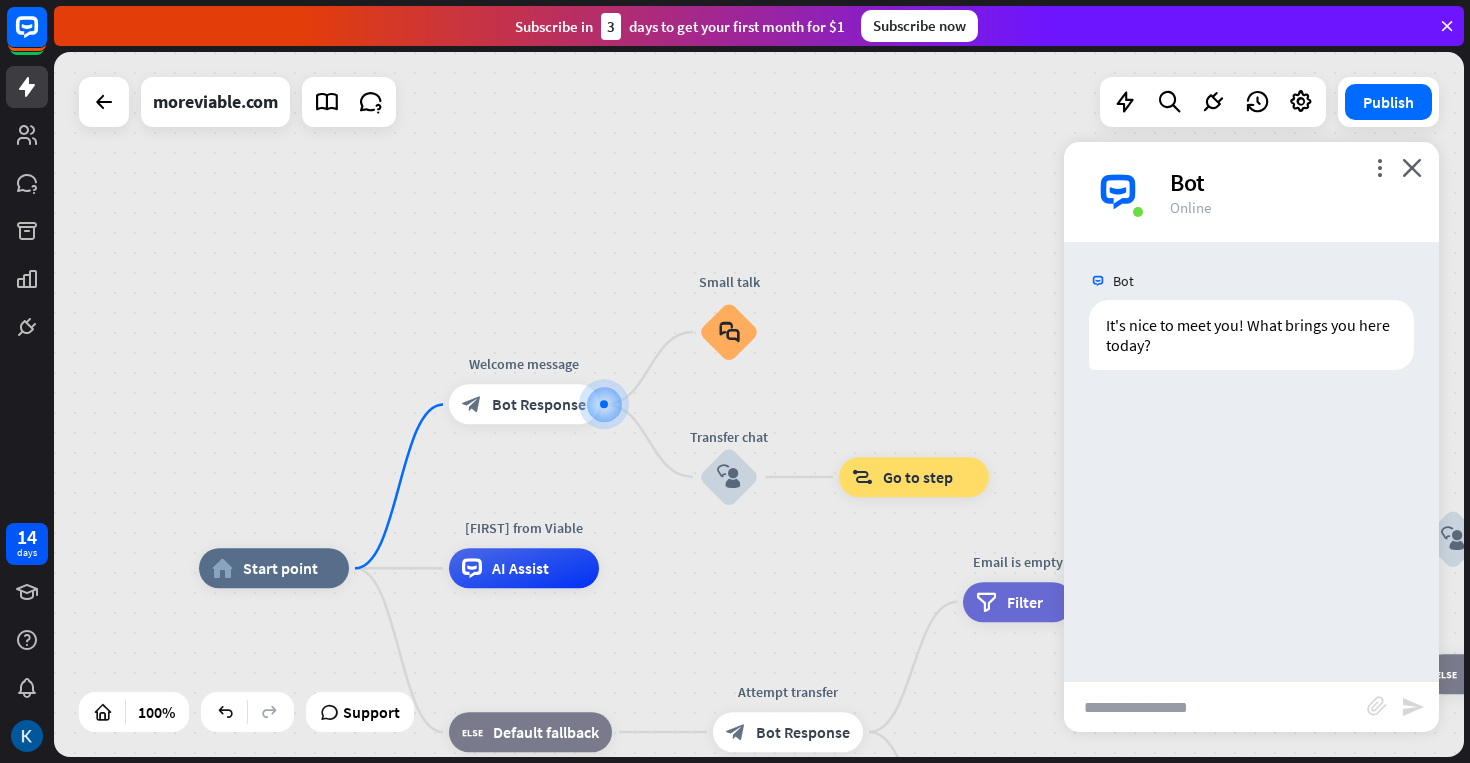 click at bounding box center [1215, 707] 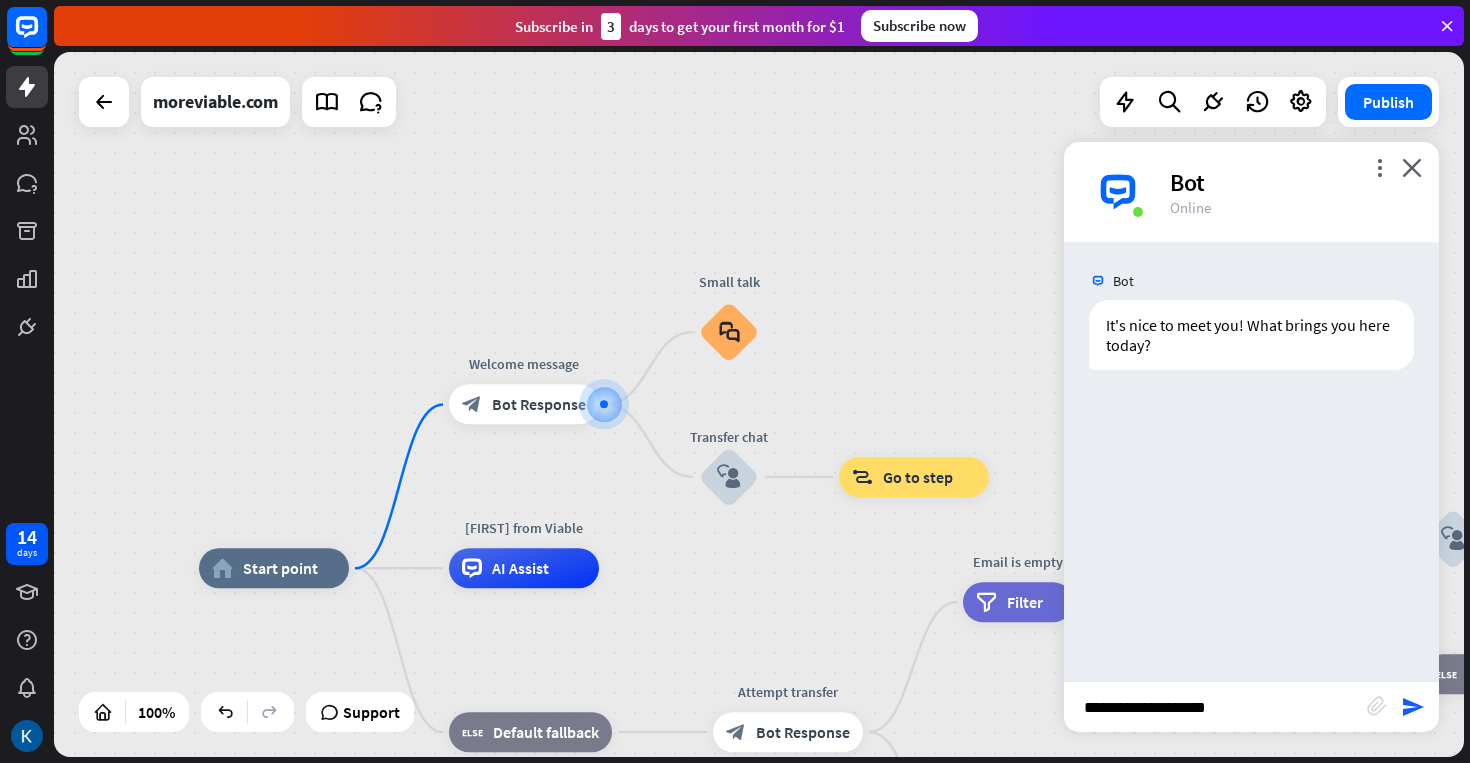 type on "**********" 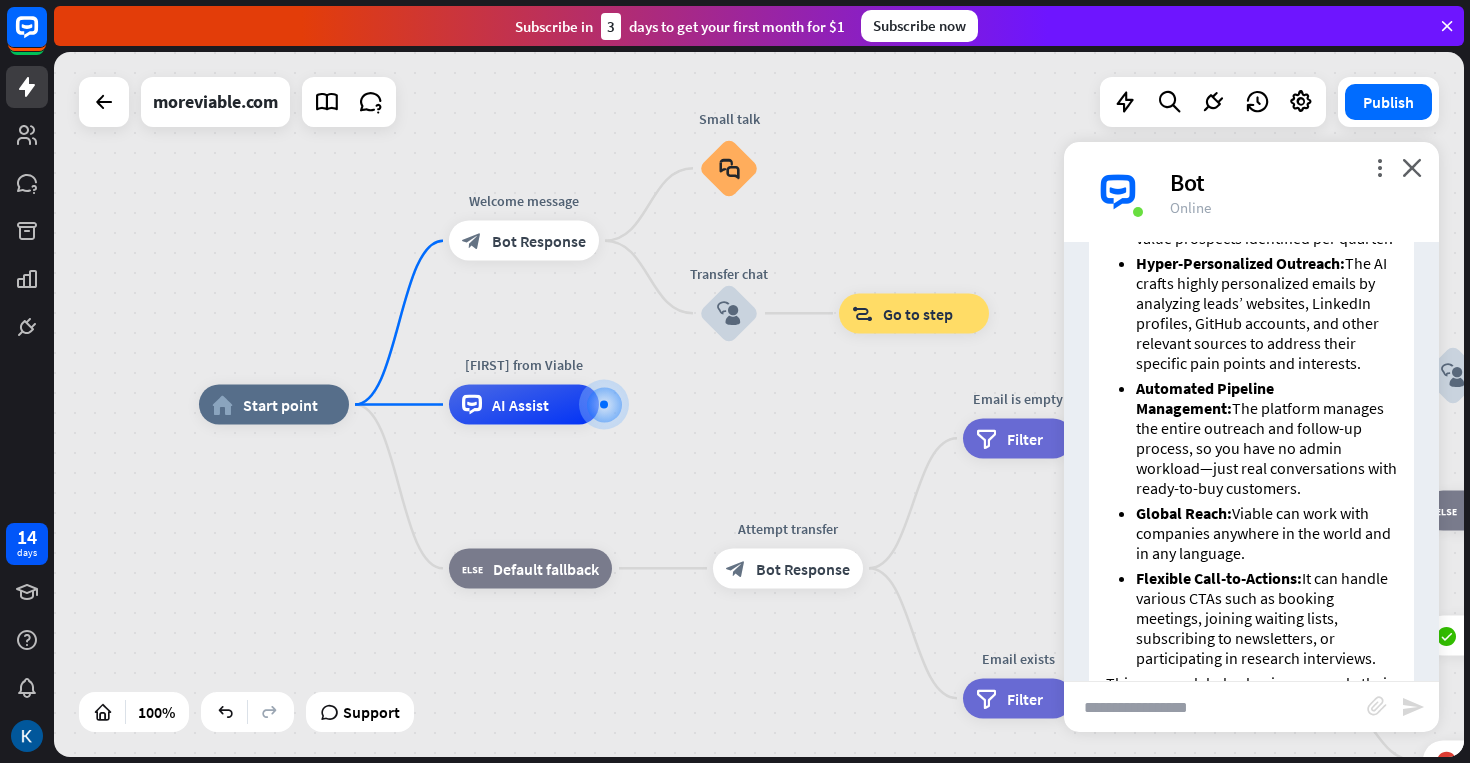 scroll, scrollTop: 815, scrollLeft: 0, axis: vertical 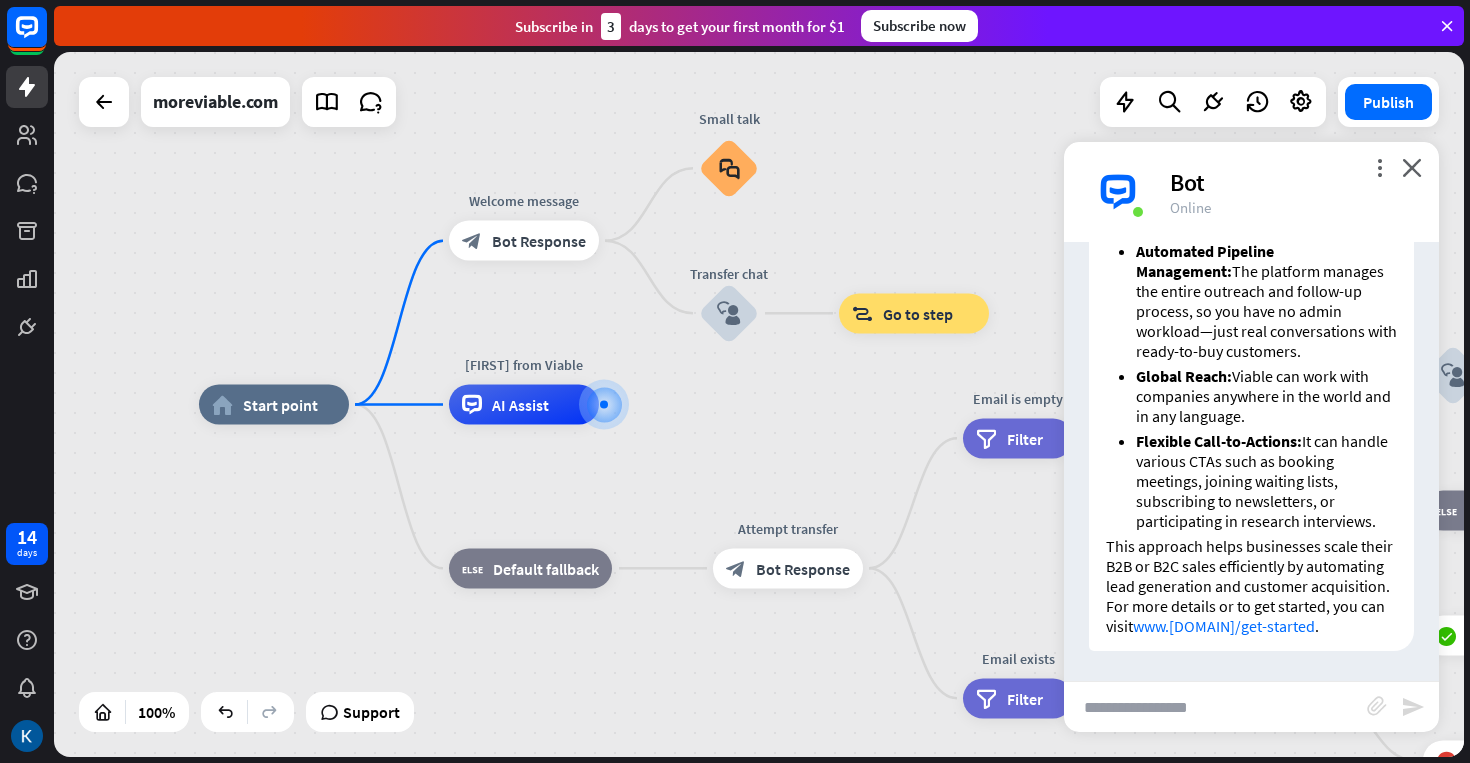 click on "www.[DOMAIN]/get-started" at bounding box center (1224, 626) 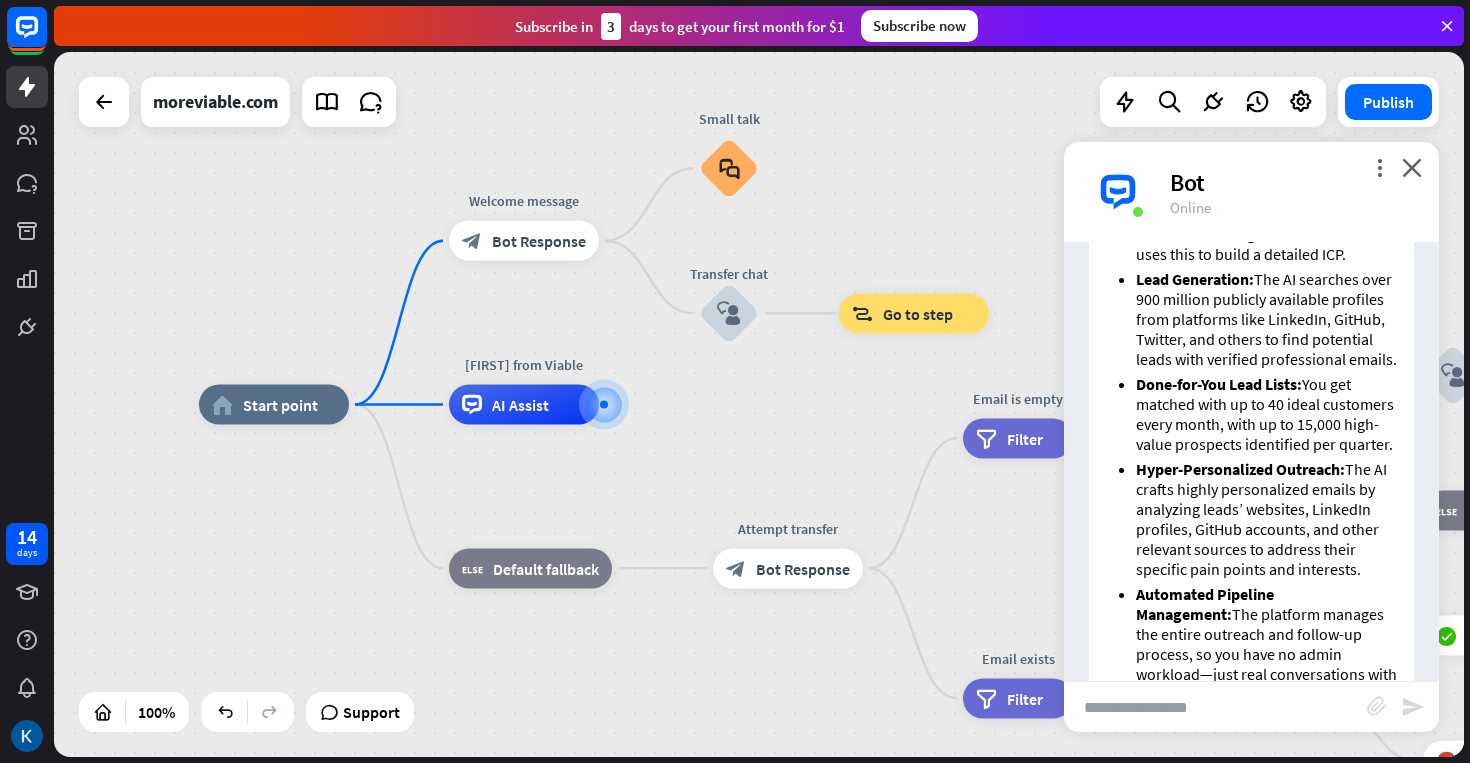 scroll, scrollTop: 815, scrollLeft: 0, axis: vertical 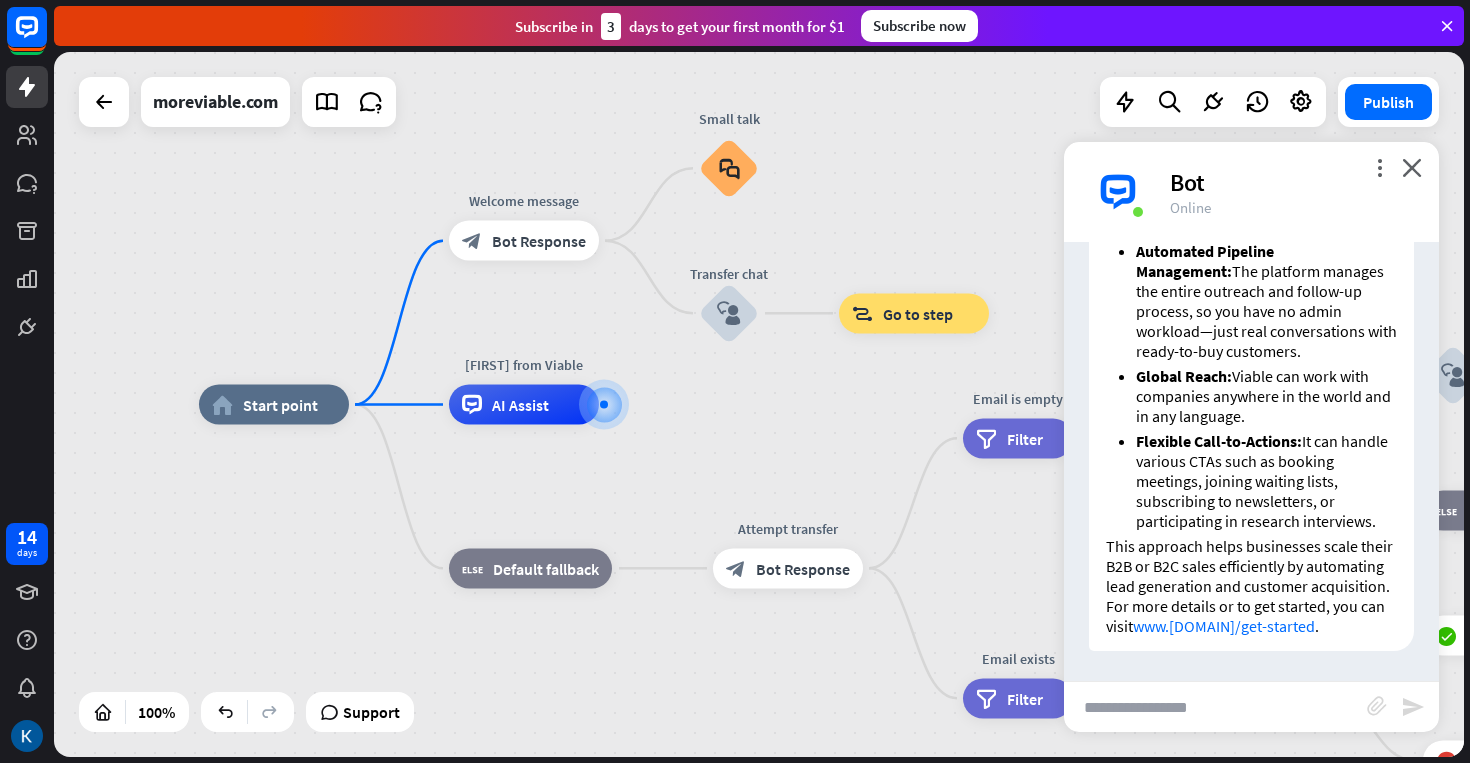click at bounding box center (1215, 707) 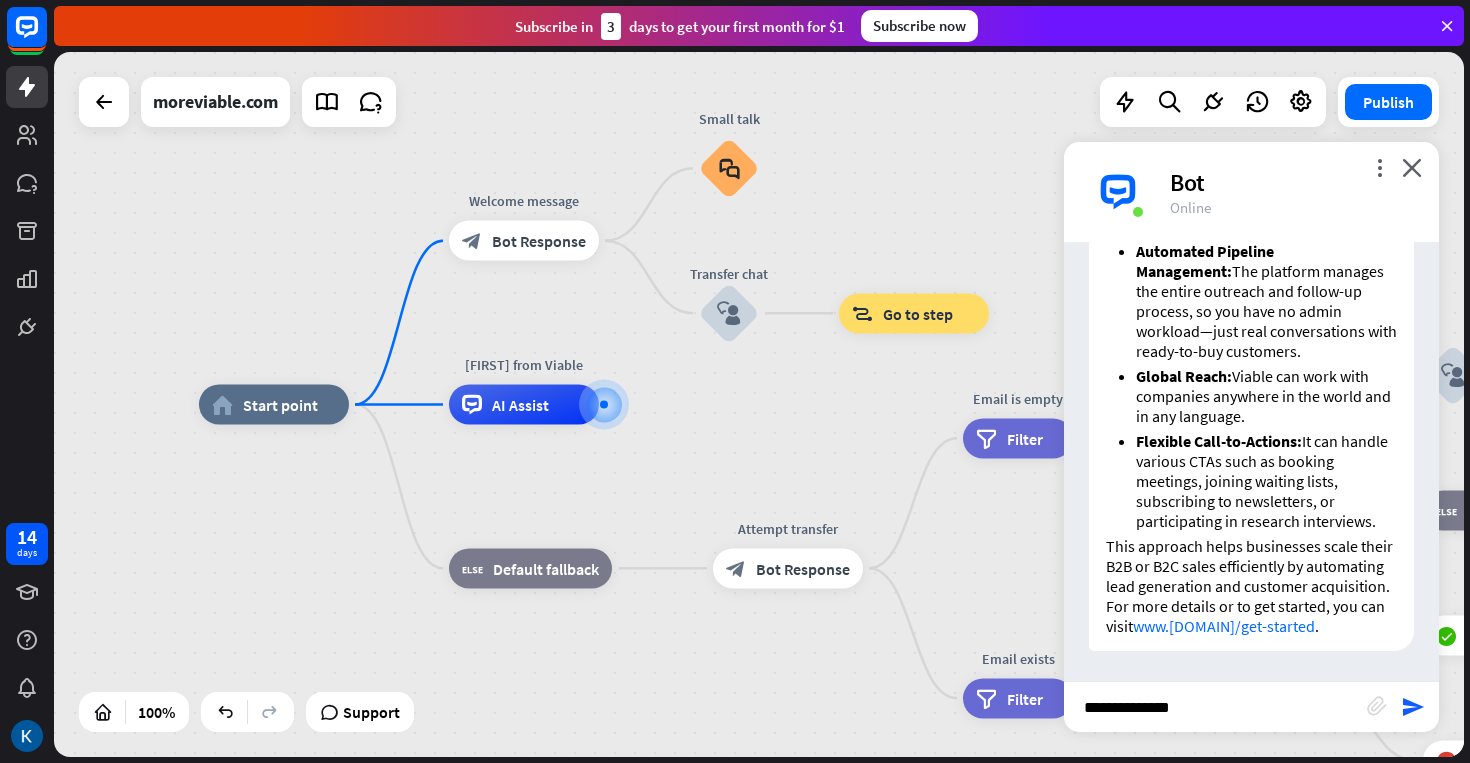 type on "**********" 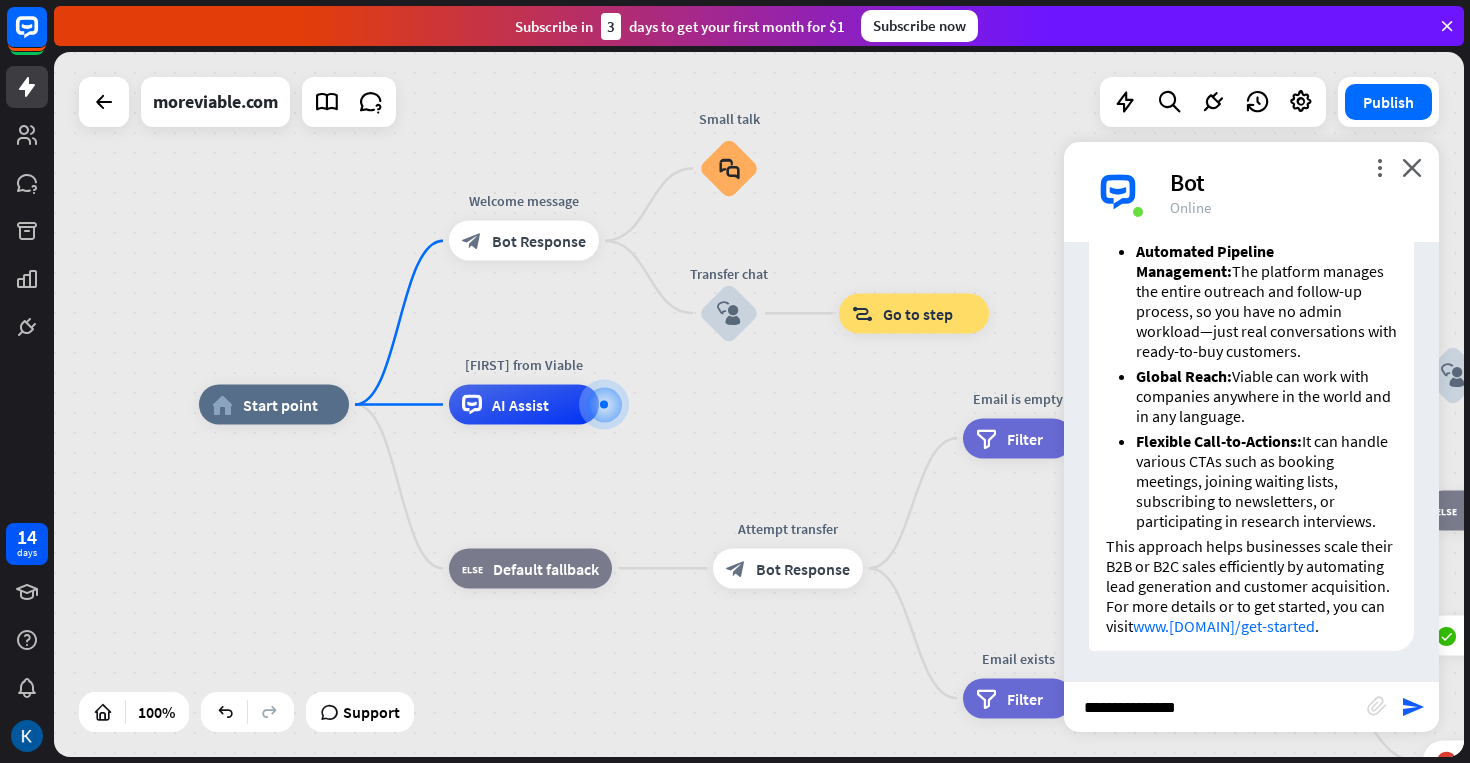 type 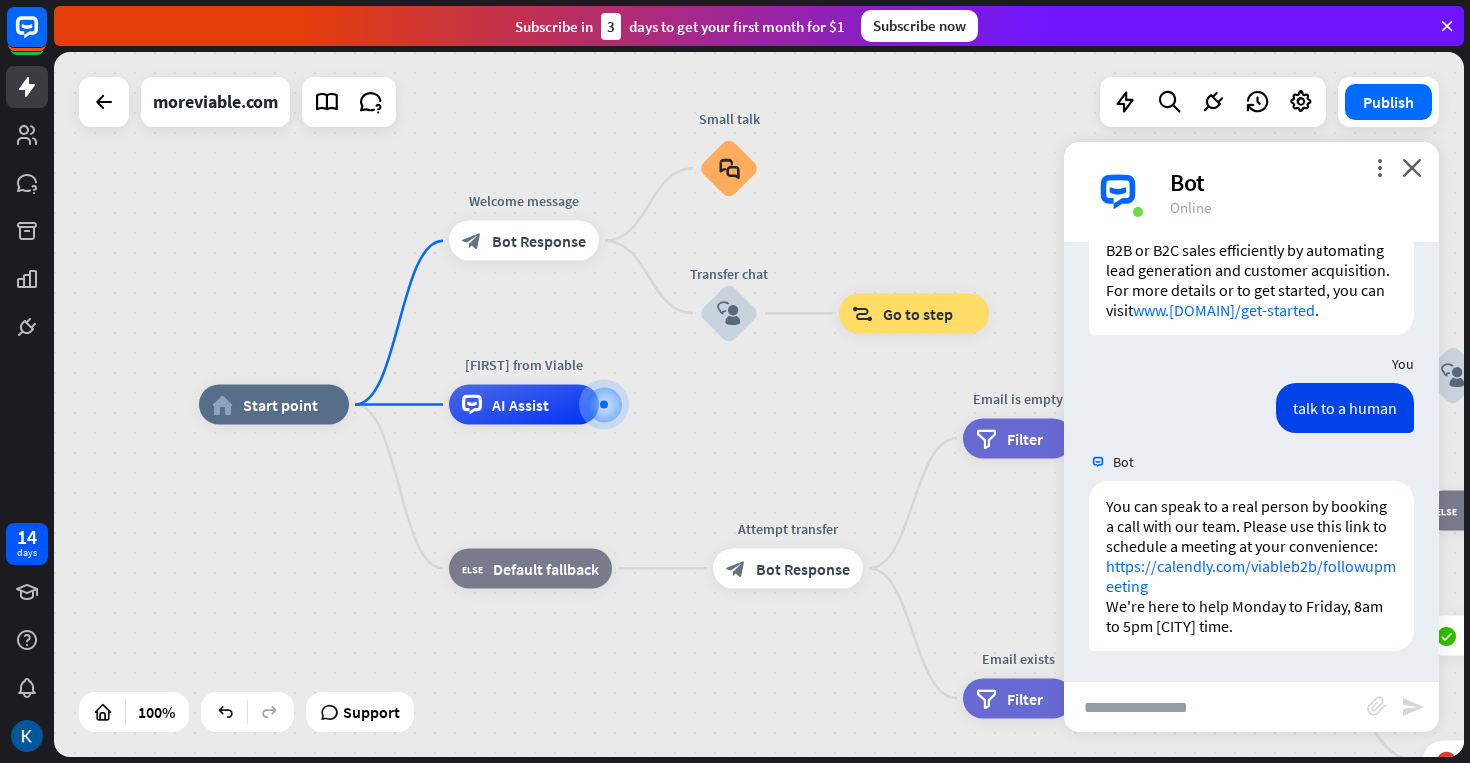 scroll, scrollTop: 1131, scrollLeft: 0, axis: vertical 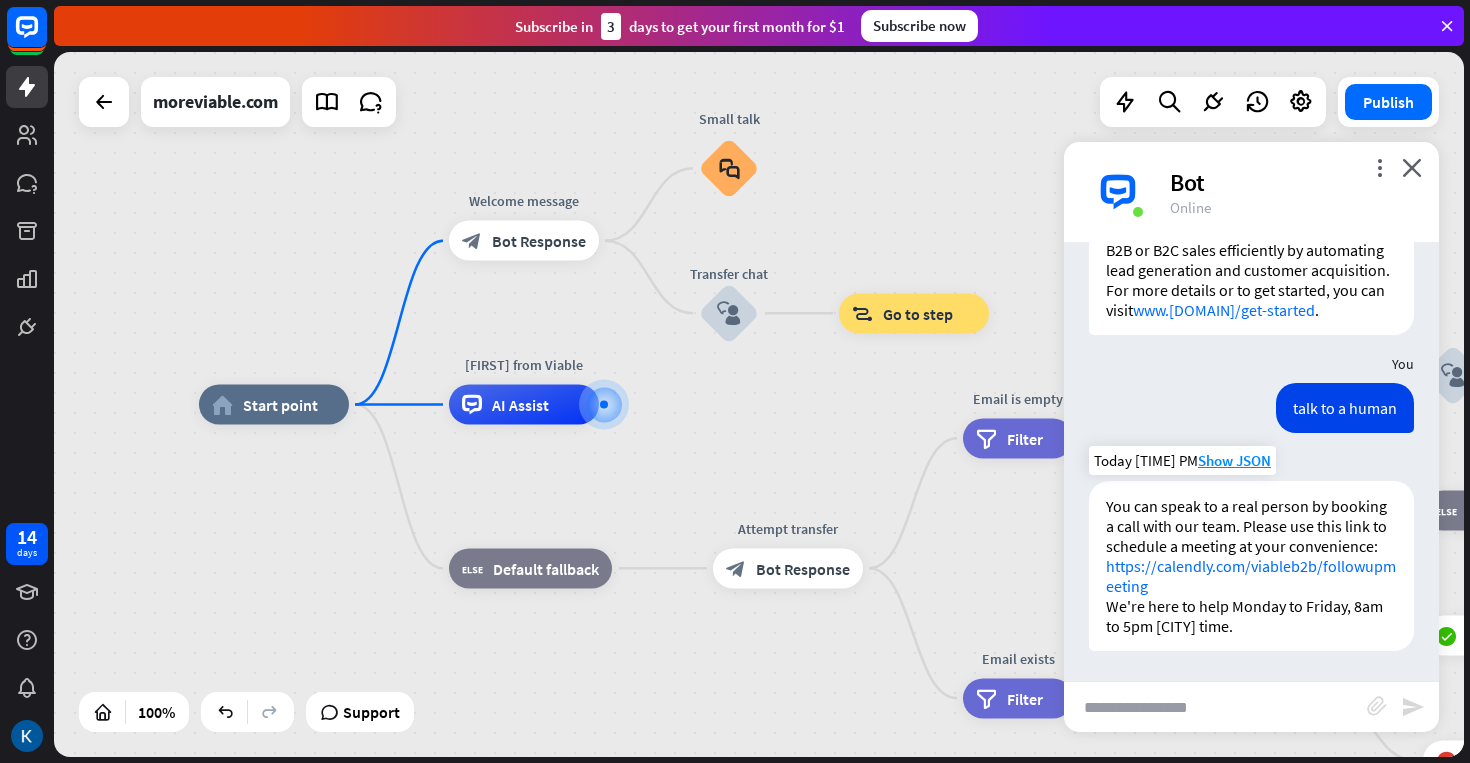 click on "https://calendly.com/viableb2b/followupmeeting" at bounding box center (1251, 576) 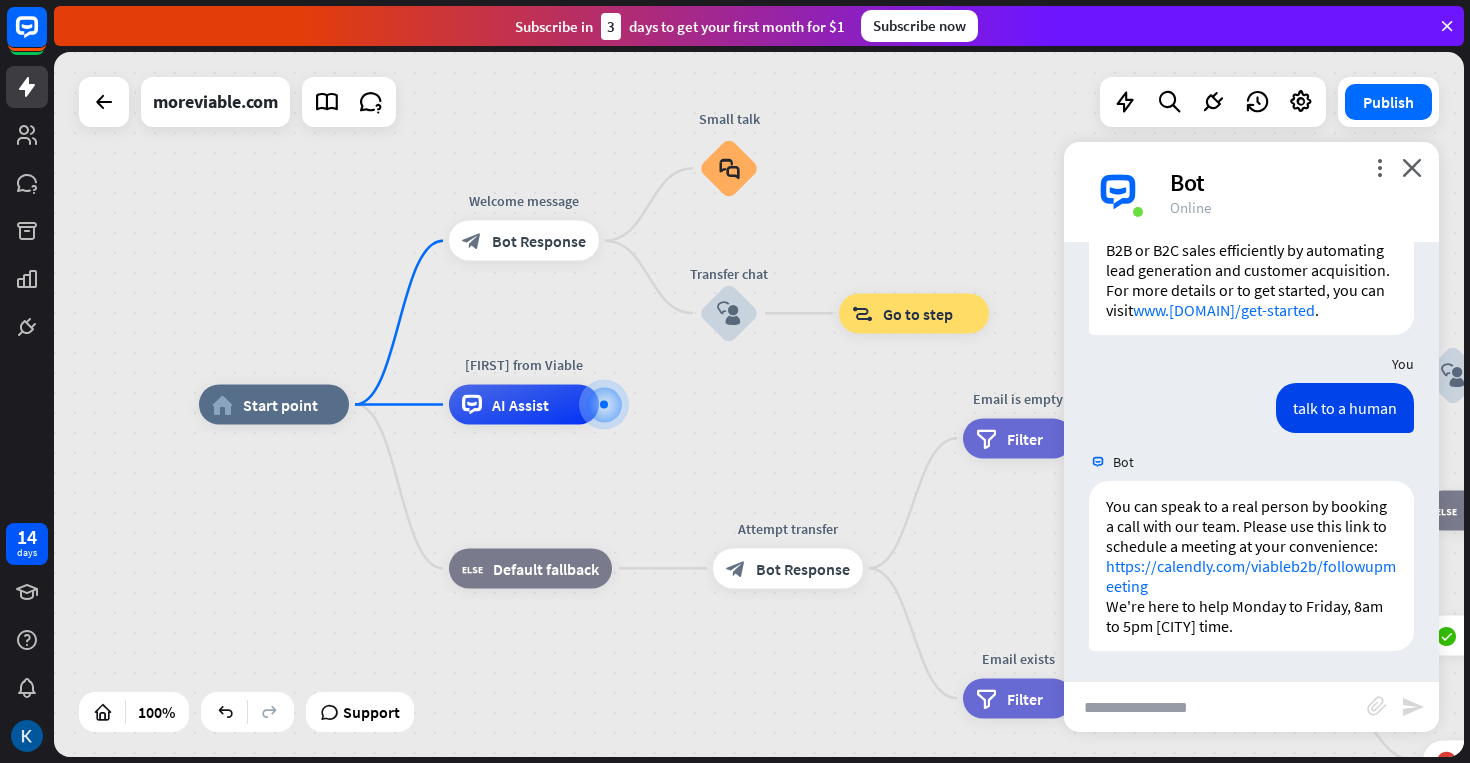 click on "home_2   Start point                 Welcome message   block_bot_response   Bot Response                 Small talk   block_faq                 Transfer chat   block_user_input                   block_goto   Go to step                 [FIRST] from Viable     AI Assist                   block_fallback   Default fallback                 Attempt transfer   block_bot_response   Bot Response                 Email is empty   filter   Filter                 Collect email   block_bot_response   Bot Response                   block_user_input                 Thanks for email!   block_bot_response   Bot Response       Edit name   more_horiz             block_goto   Go to step                   block_fallback   Fallback                   block_goto   Go to step                 Email exists   filter   Filter                   block_livechat   Transfer chat                   block_success   Success                   block_failure   Failure                 No agents to chat.   block_bot_response" at bounding box center [904, 757] 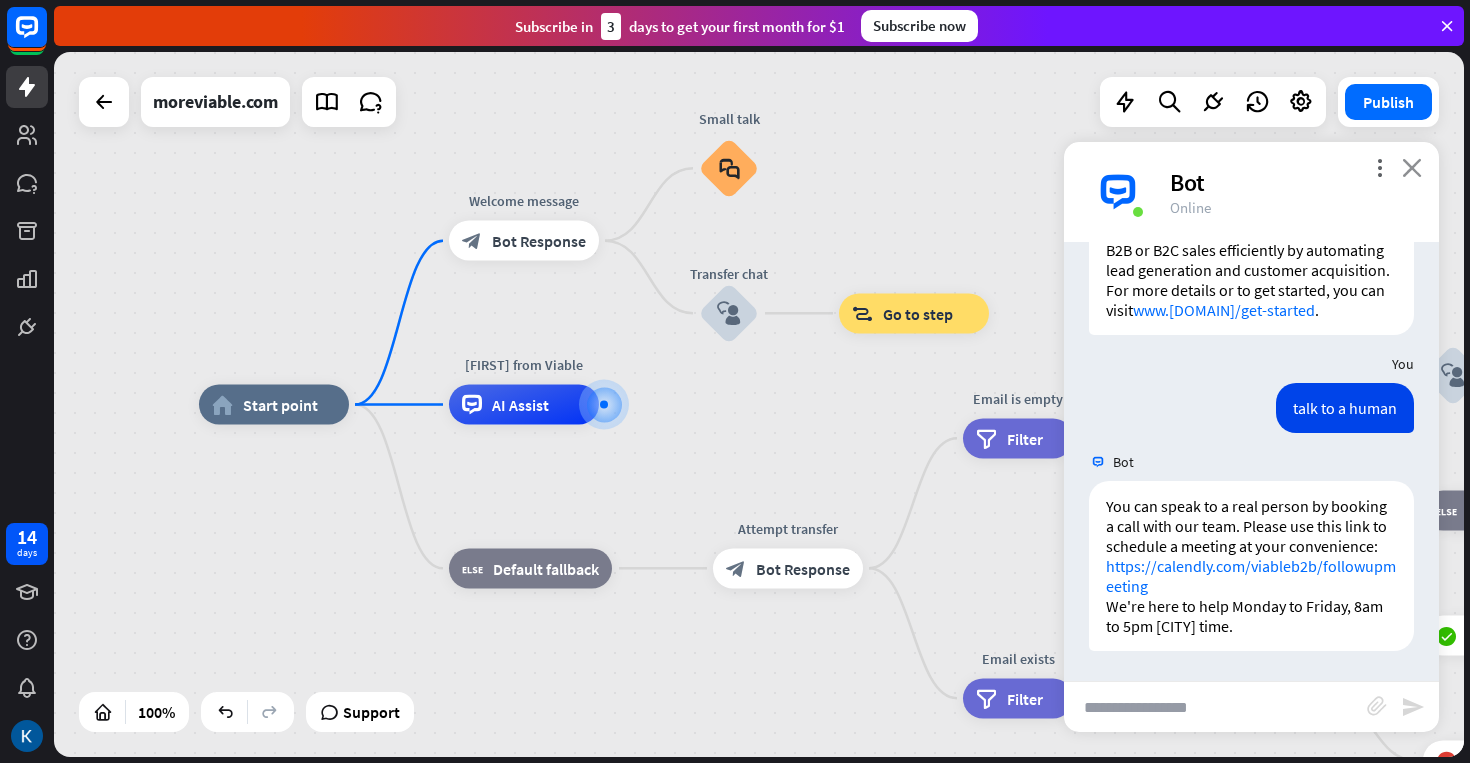 click on "close" at bounding box center (1412, 167) 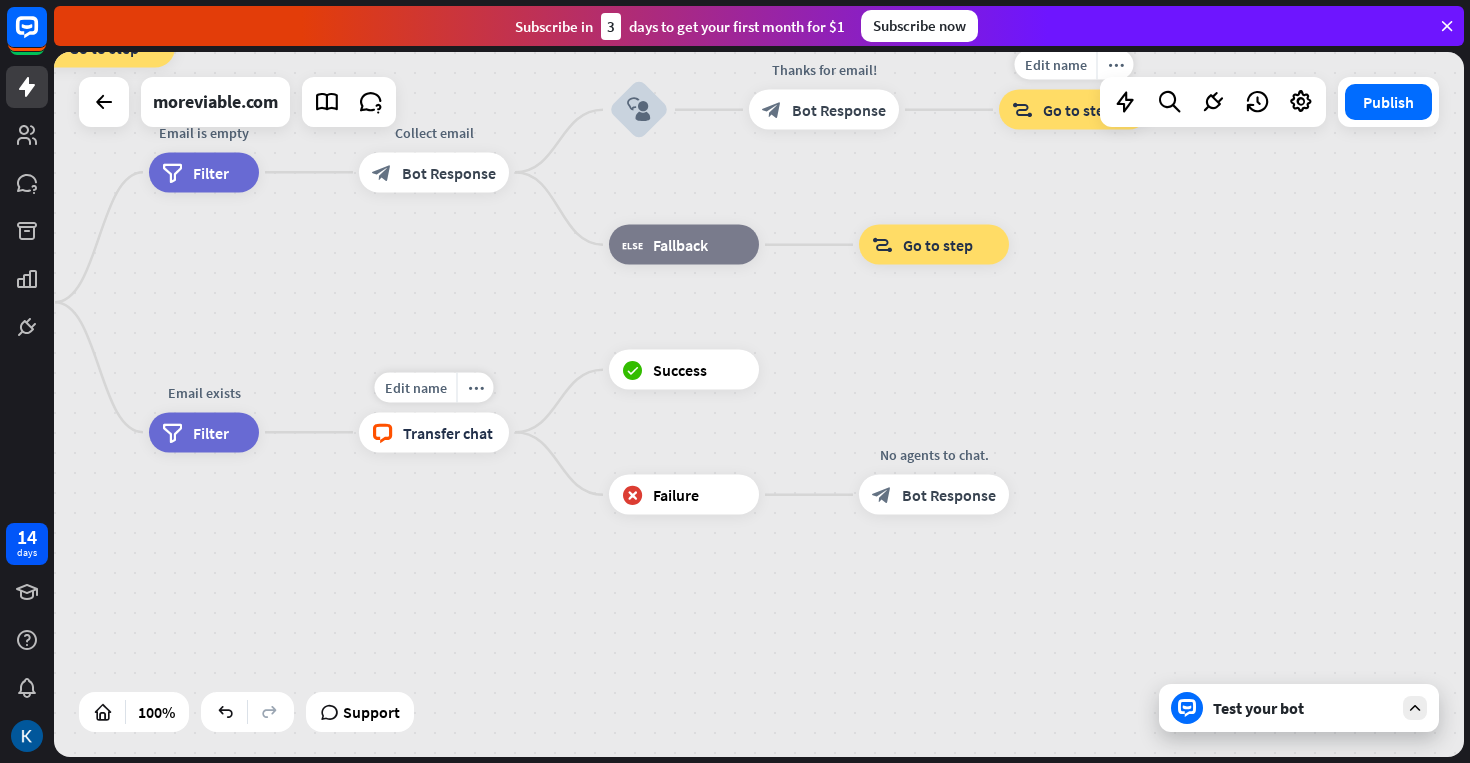 click on "Transfer chat" at bounding box center (448, 432) 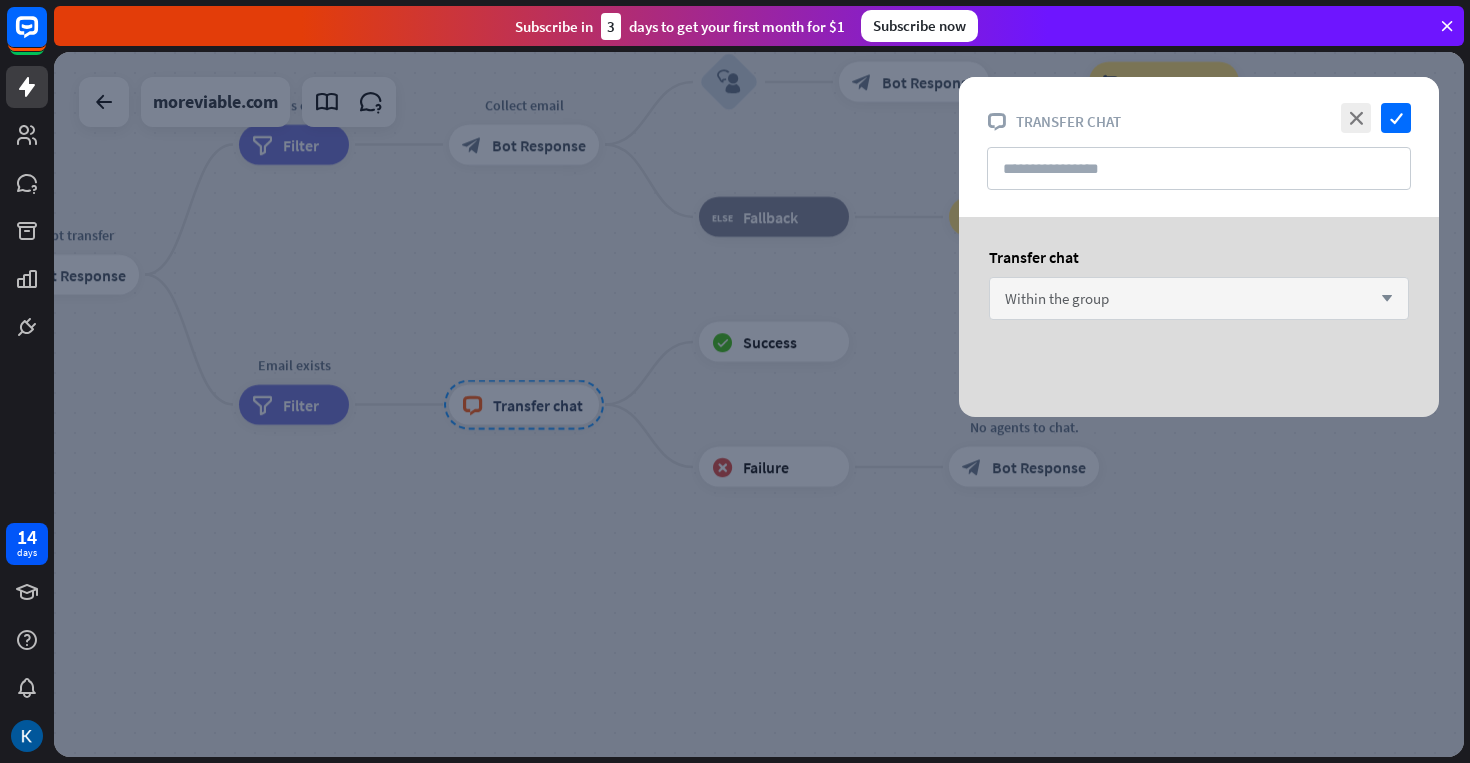 click on "Within the group
arrow_down" at bounding box center (1199, 298) 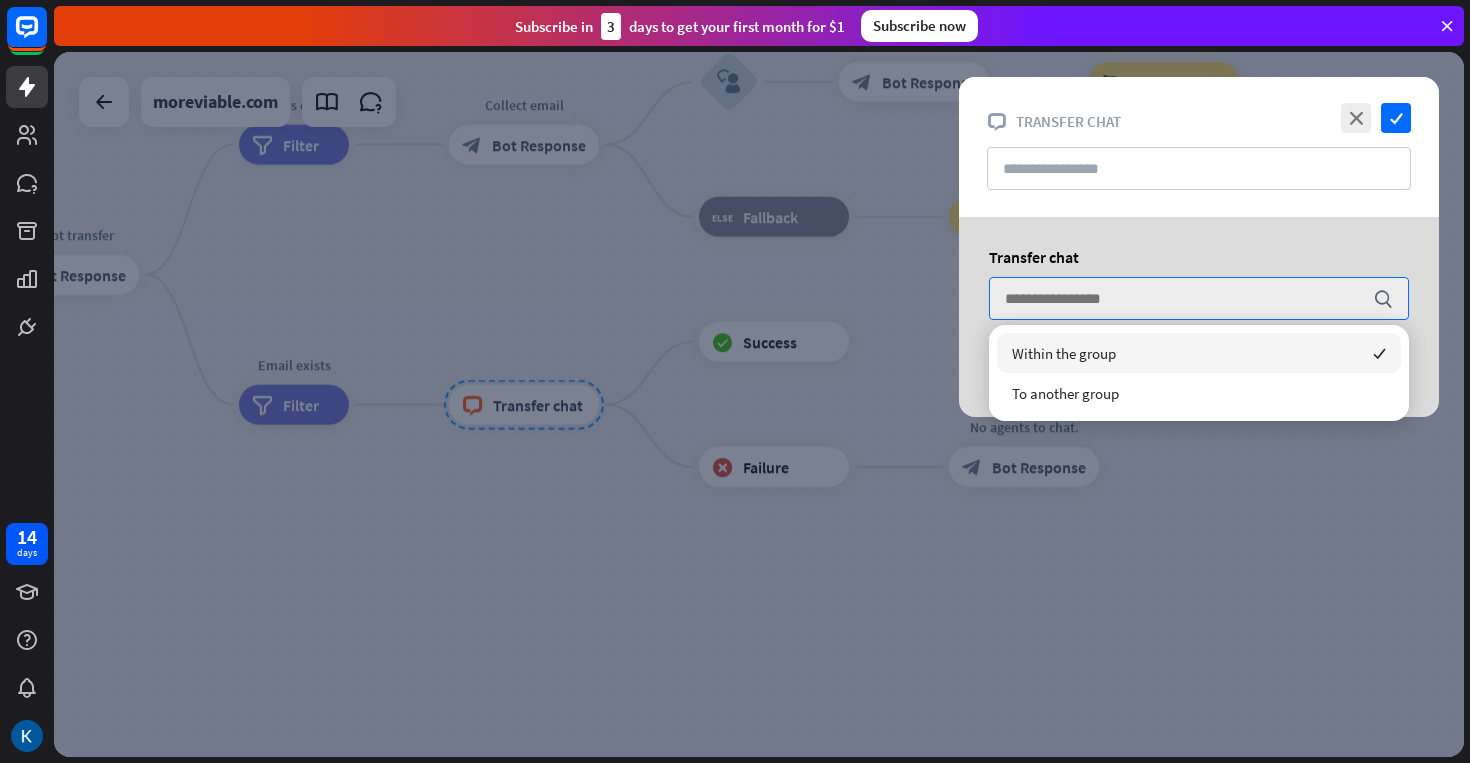 click on "Within the group
checked" at bounding box center [1199, 353] 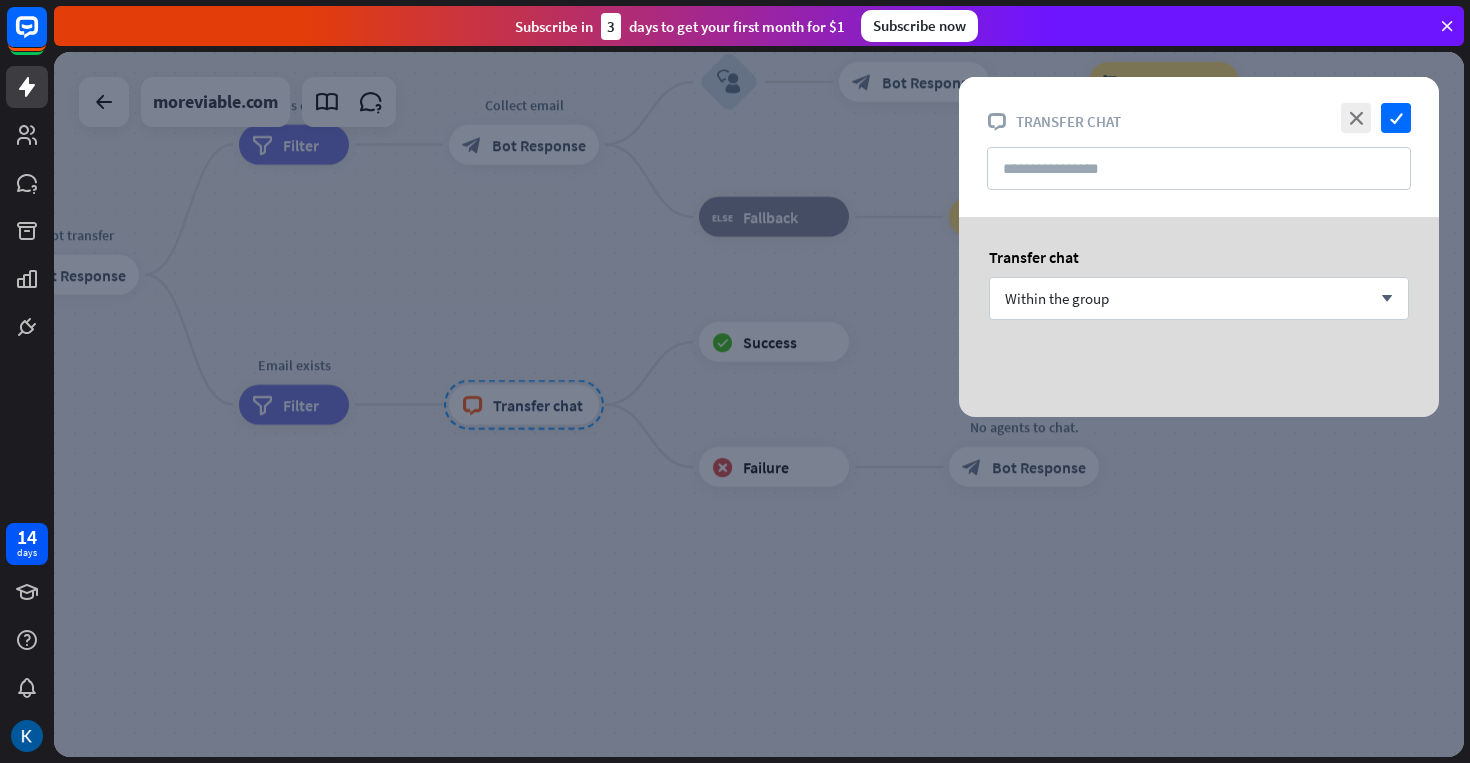 click on "close
check
block_livechat   Transfer chat" at bounding box center [1199, 147] 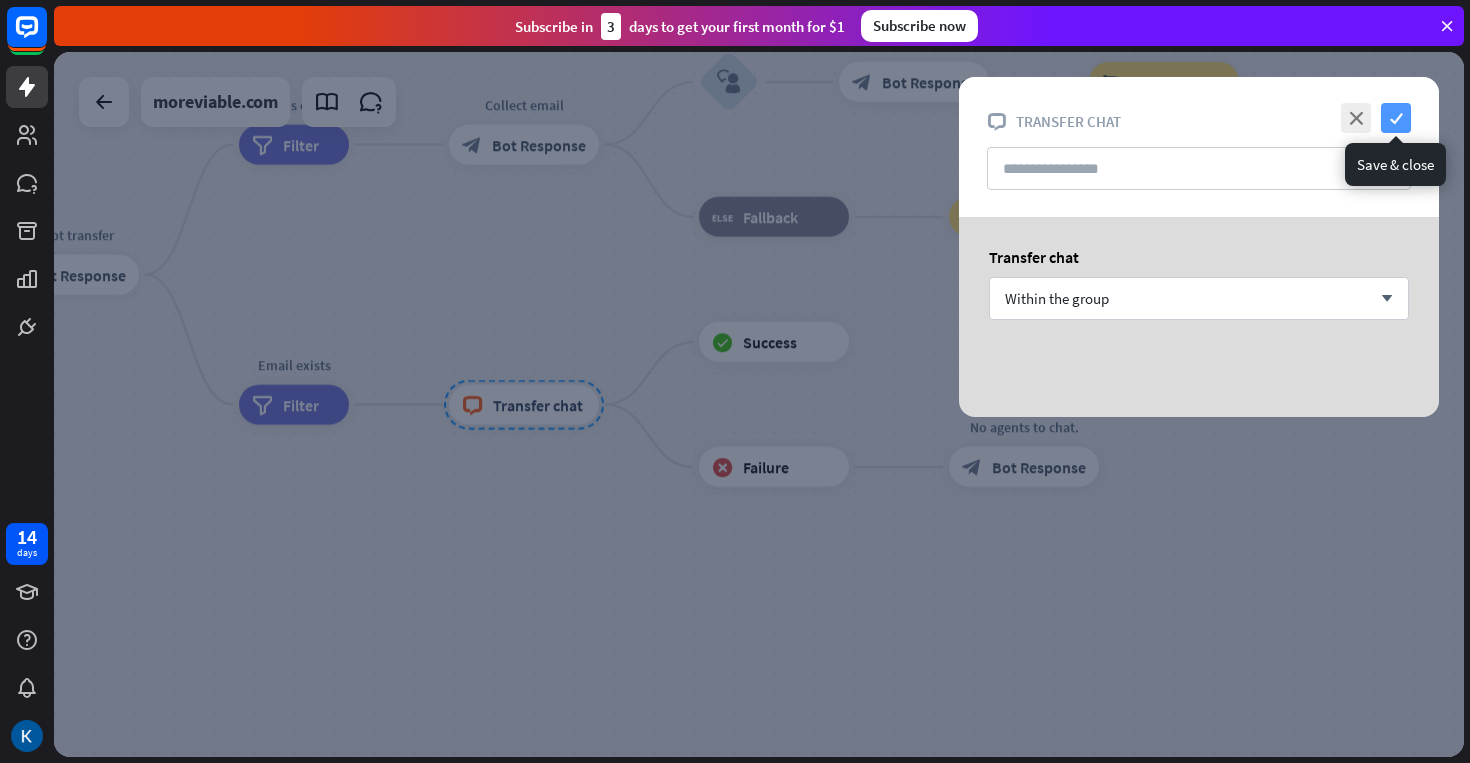 click on "check" at bounding box center [1396, 118] 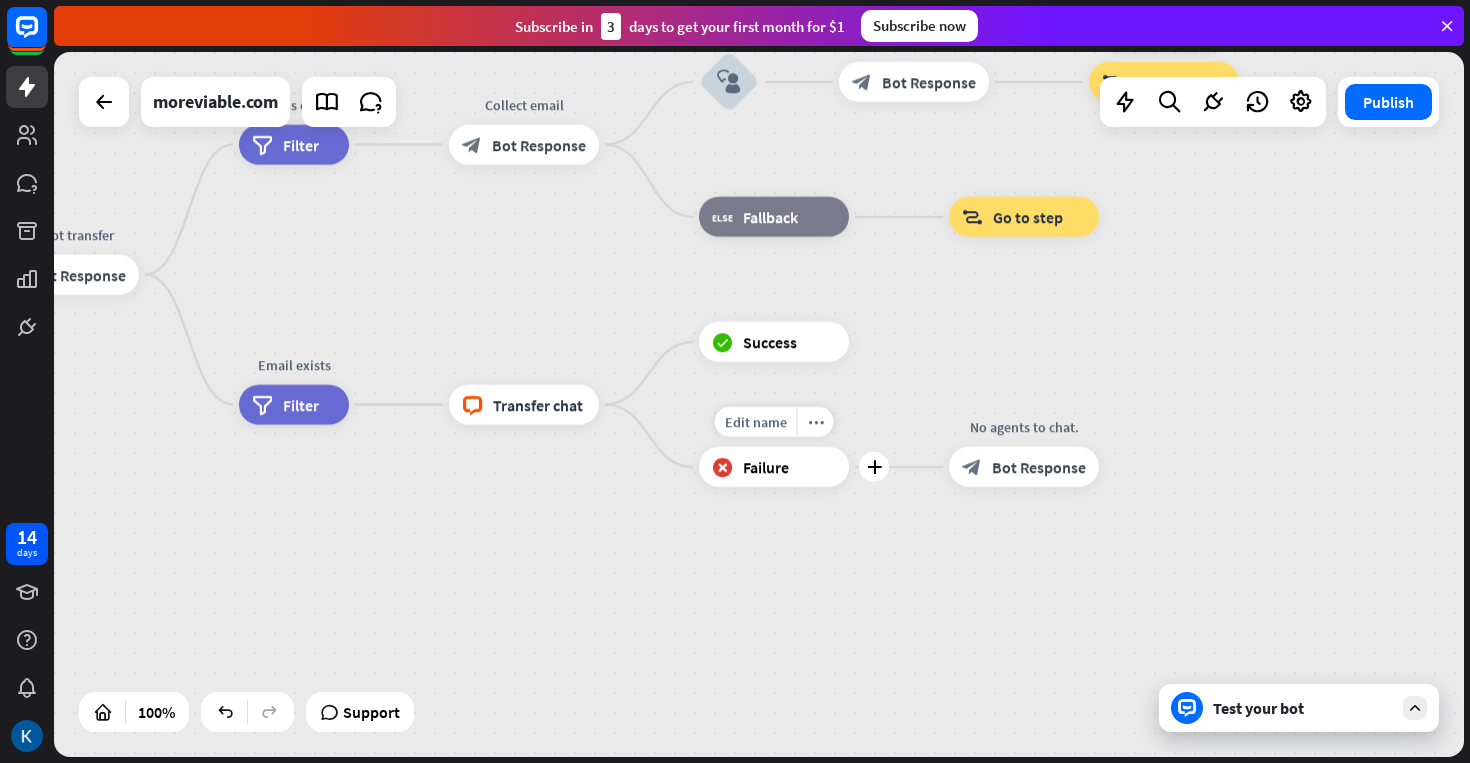 click on "block_failure   Failure" at bounding box center (774, 467) 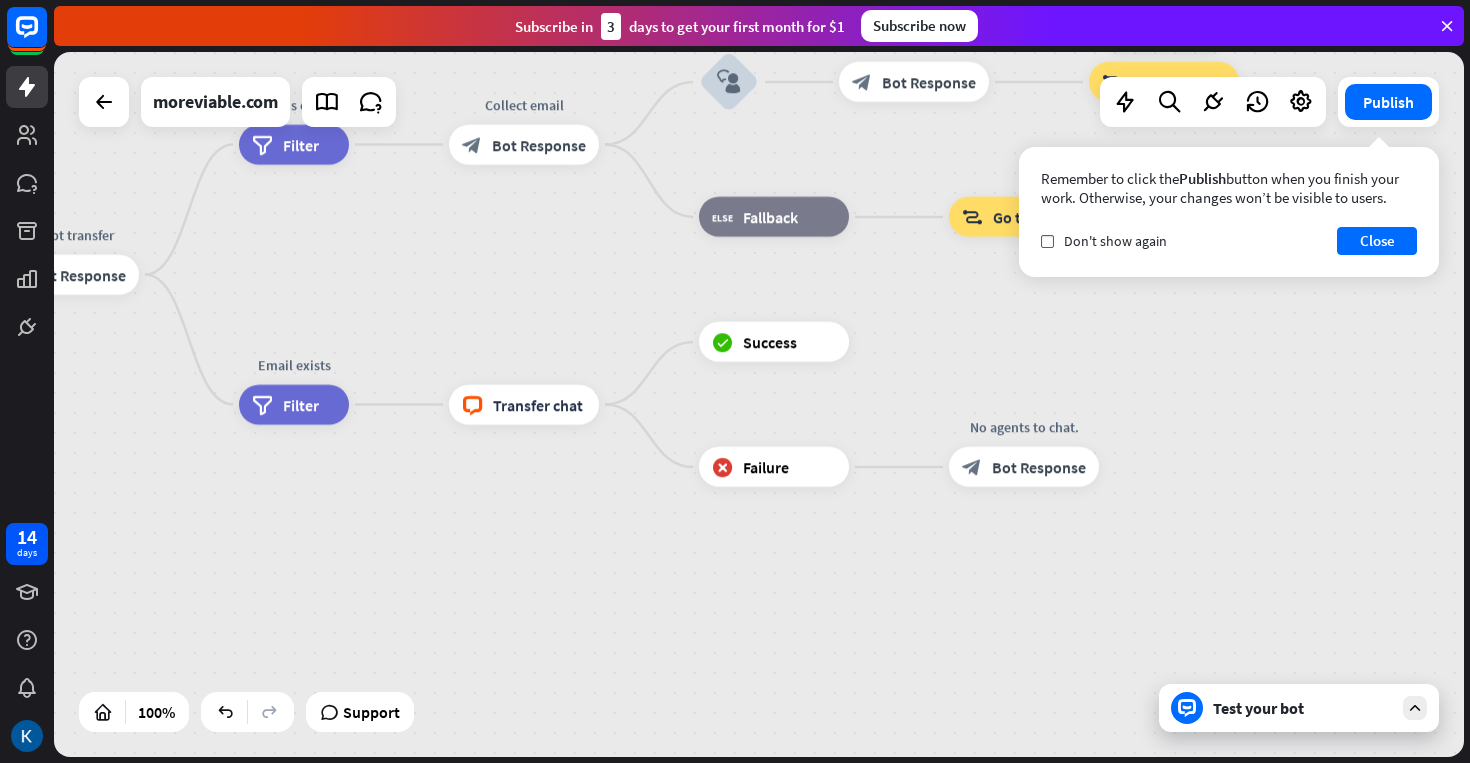 click on "home_2   Start point                 Welcome message   block_bot_response   Bot Response                 Small talk   block_faq                 Transfer chat   block_user_input                   block_goto   Go to step                 [FIRST] from Viable     AI Assist                   block_fallback   Default fallback                 Attempt transfer   block_bot_response   Bot Response                 Email is empty   filter   Filter                 Collect email   block_bot_response   Bot Response                   block_user_input                 Thanks for email!   block_bot_response   Bot Response       Edit name   more_horiz             block_goto   Go to step                   block_fallback   Fallback                   block_goto   Go to step                 Email exists   filter   Filter                   block_livechat   Transfer chat                   block_success   Success                   block_failure   Failure                 No agents to chat.   block_bot_response" at bounding box center (180, 463) 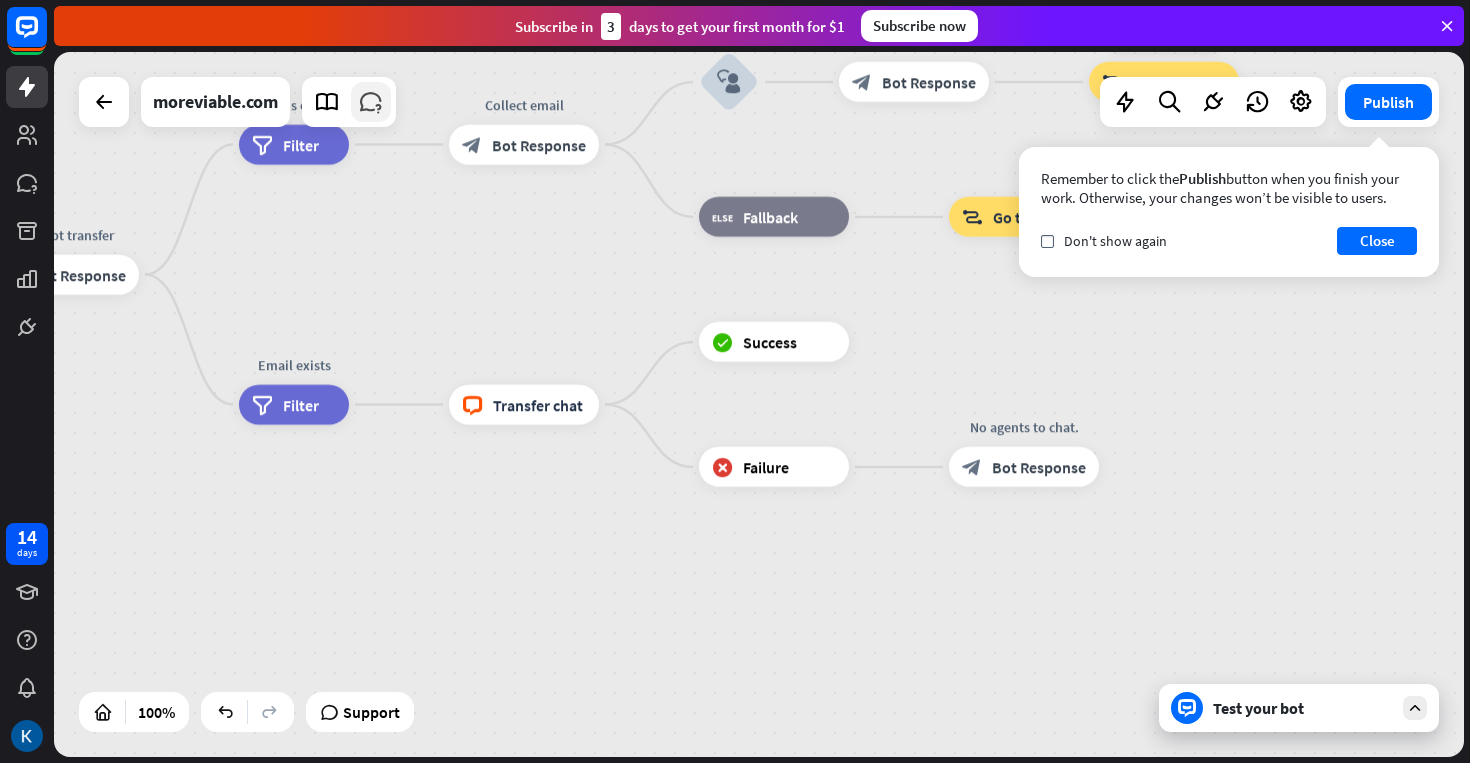 click at bounding box center (371, 102) 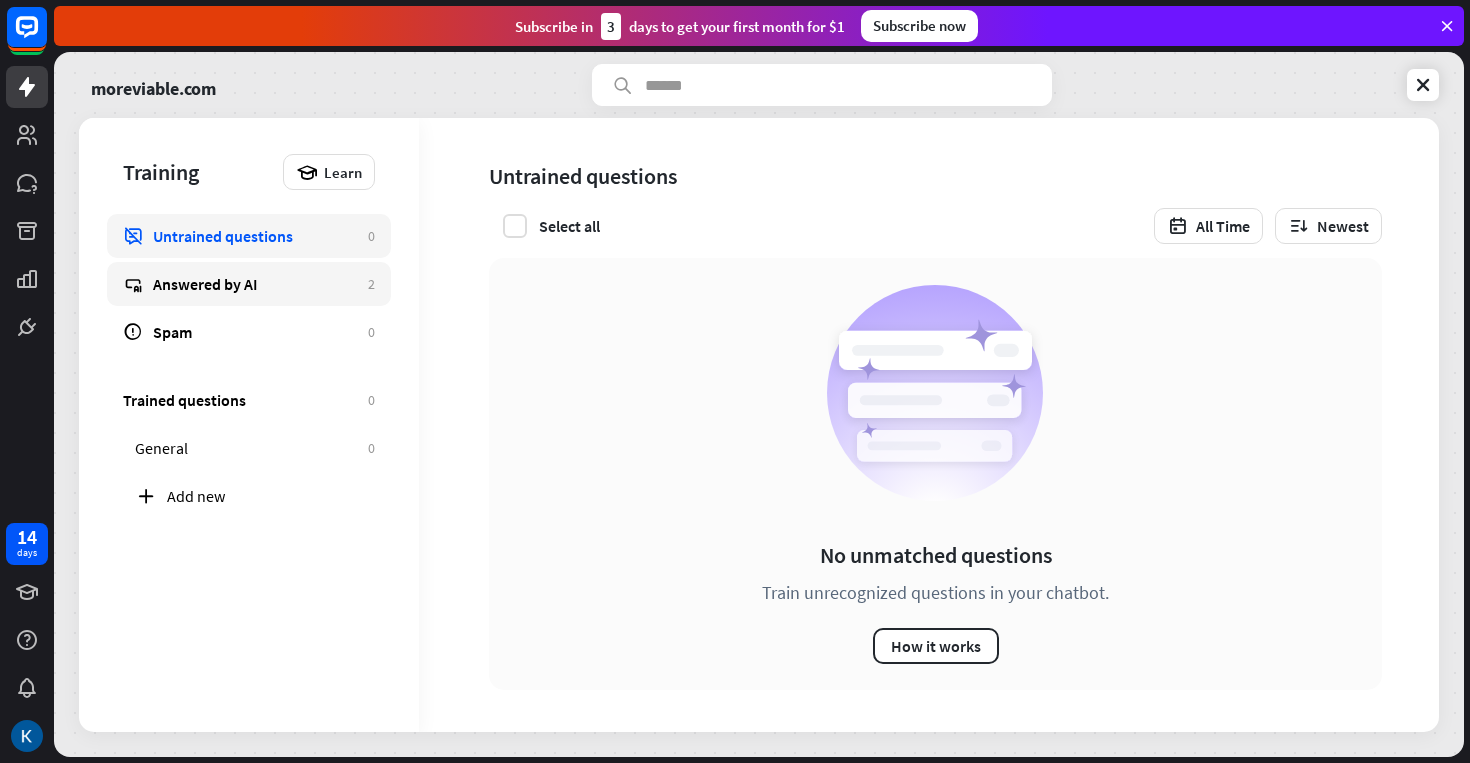 click on "Answered by AI" at bounding box center [255, 284] 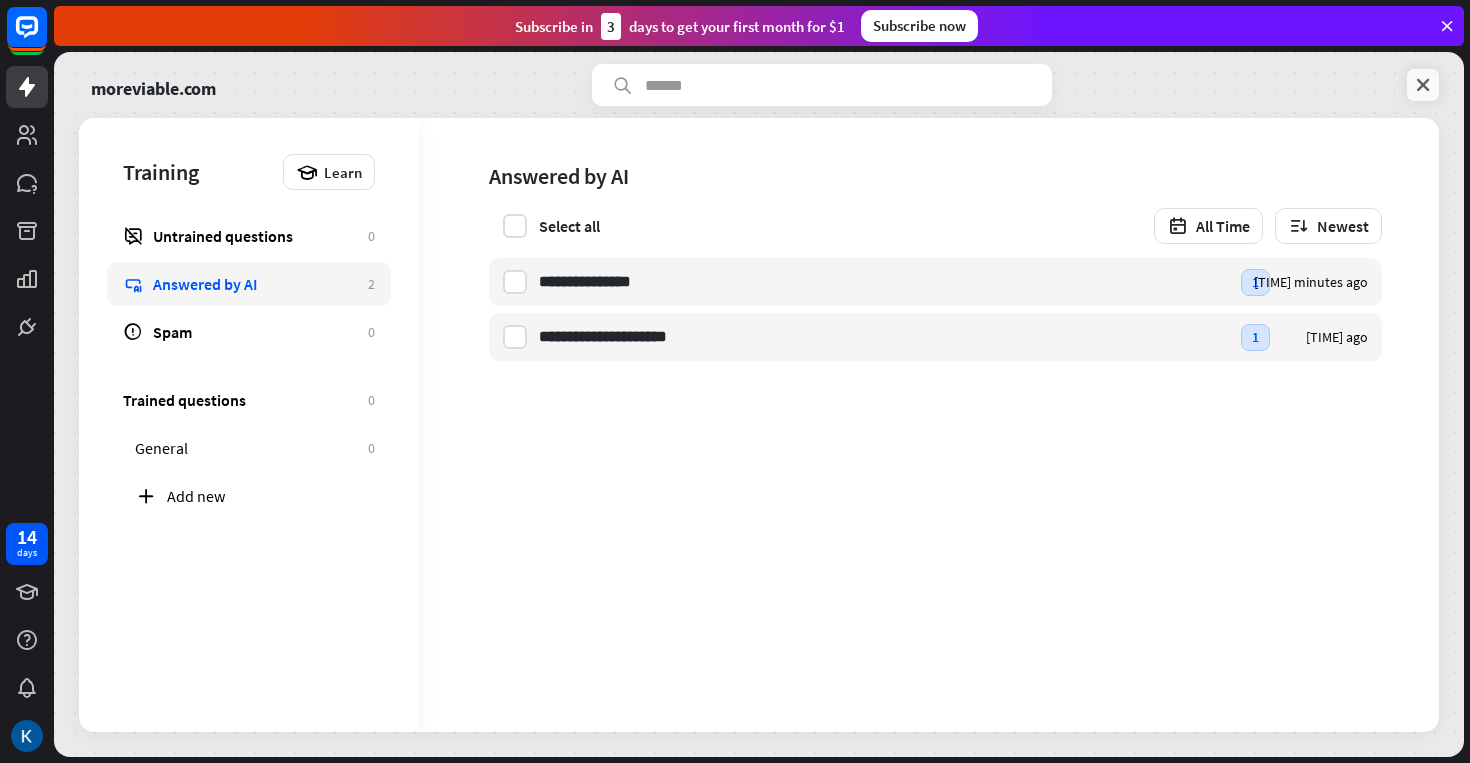 click at bounding box center [1423, 85] 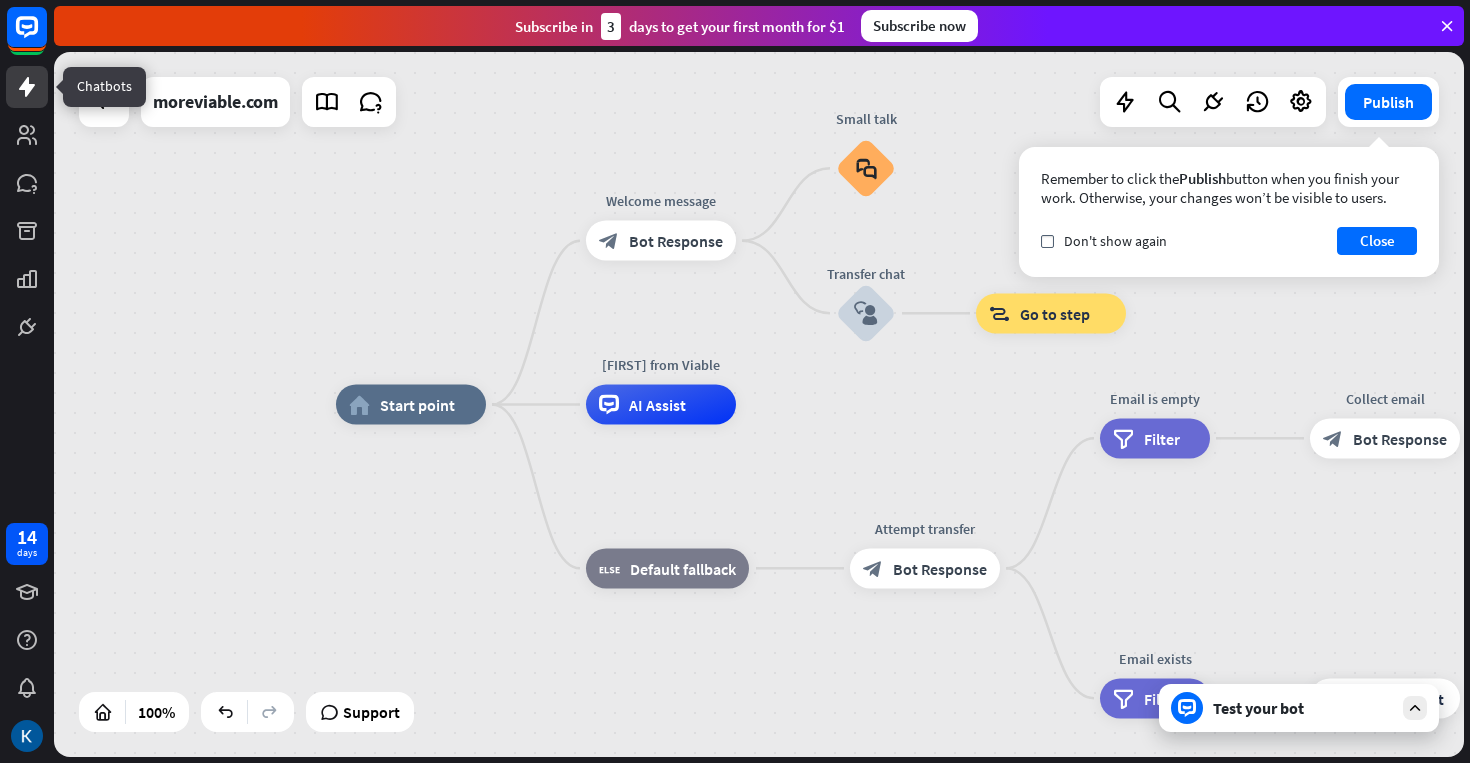 click at bounding box center (27, 87) 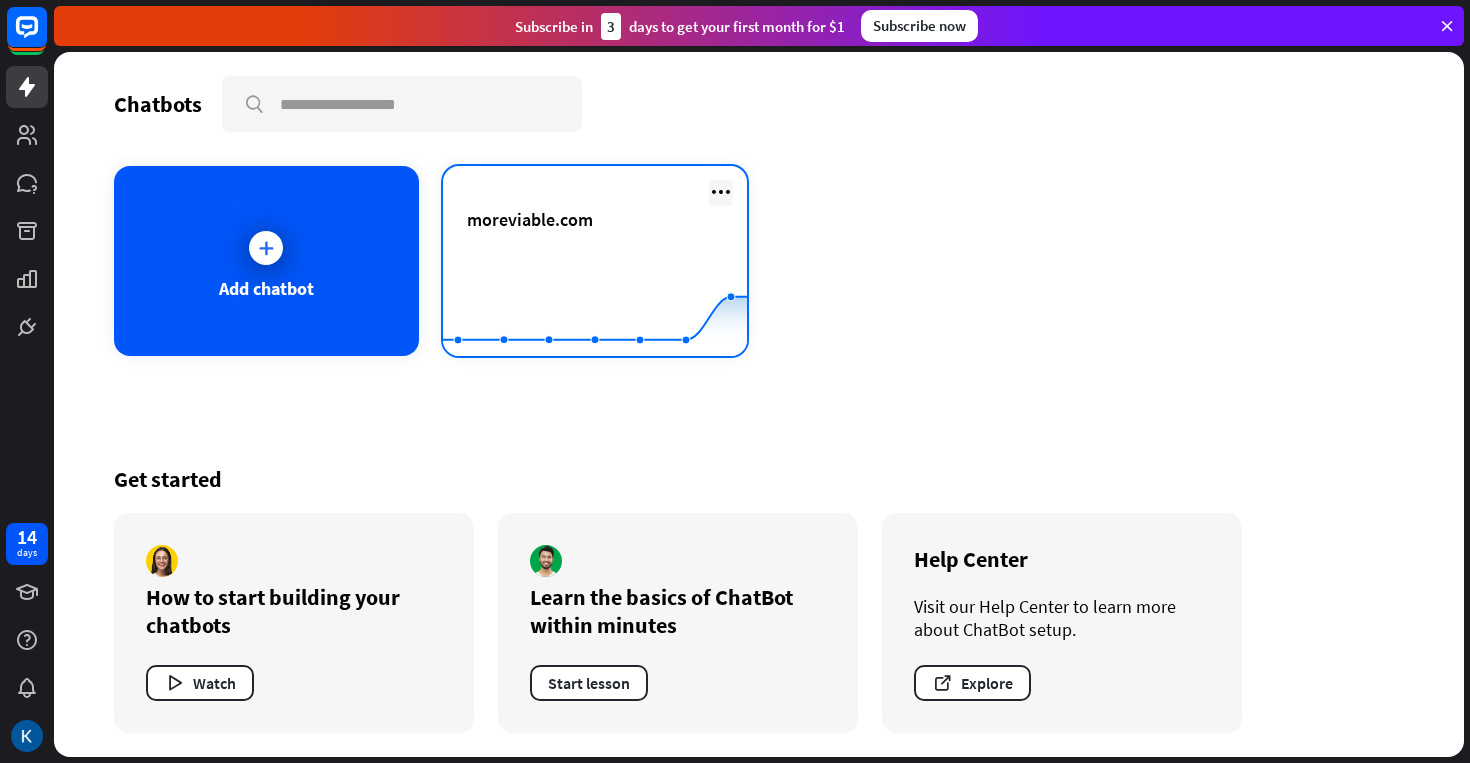 click at bounding box center (721, 192) 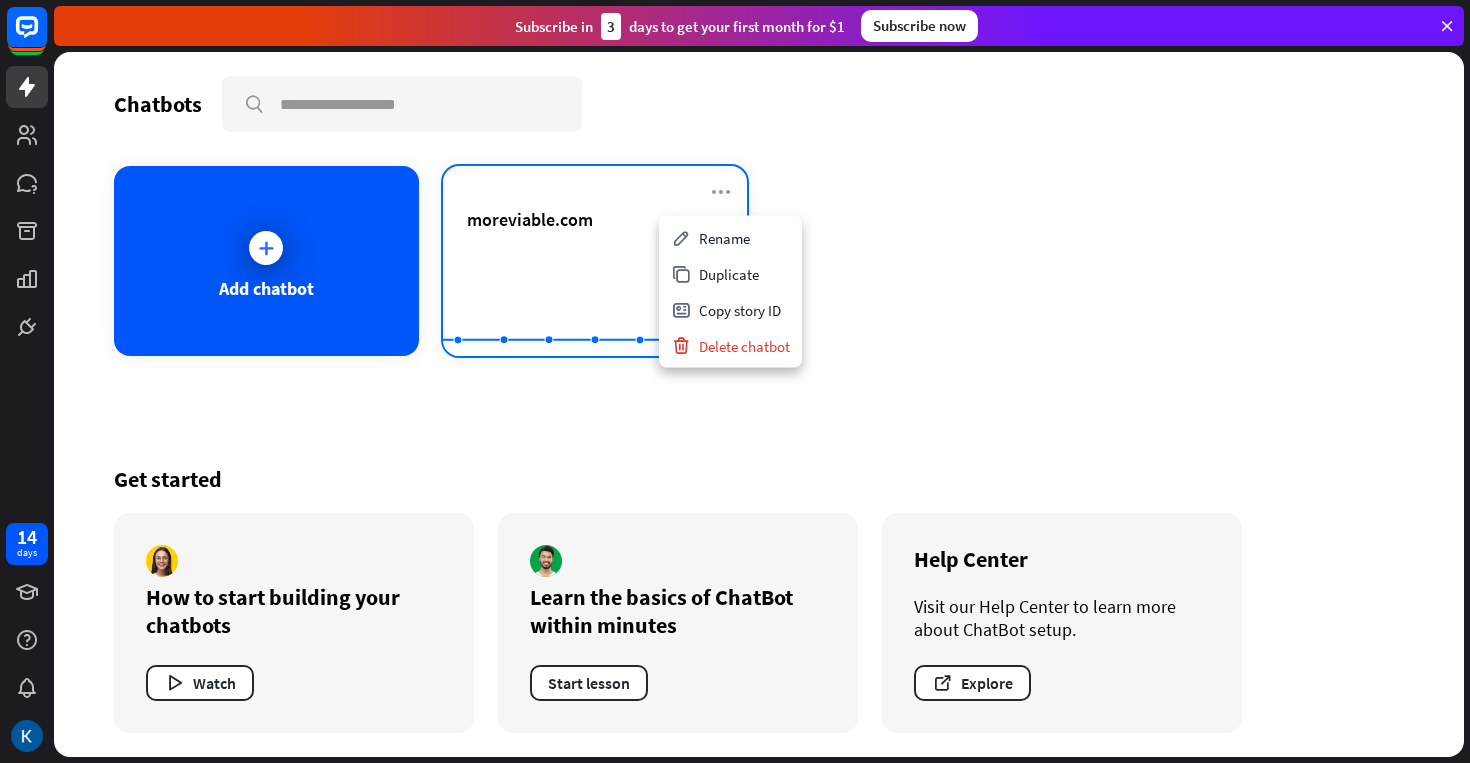 click on "moreviable.com" at bounding box center (595, 243) 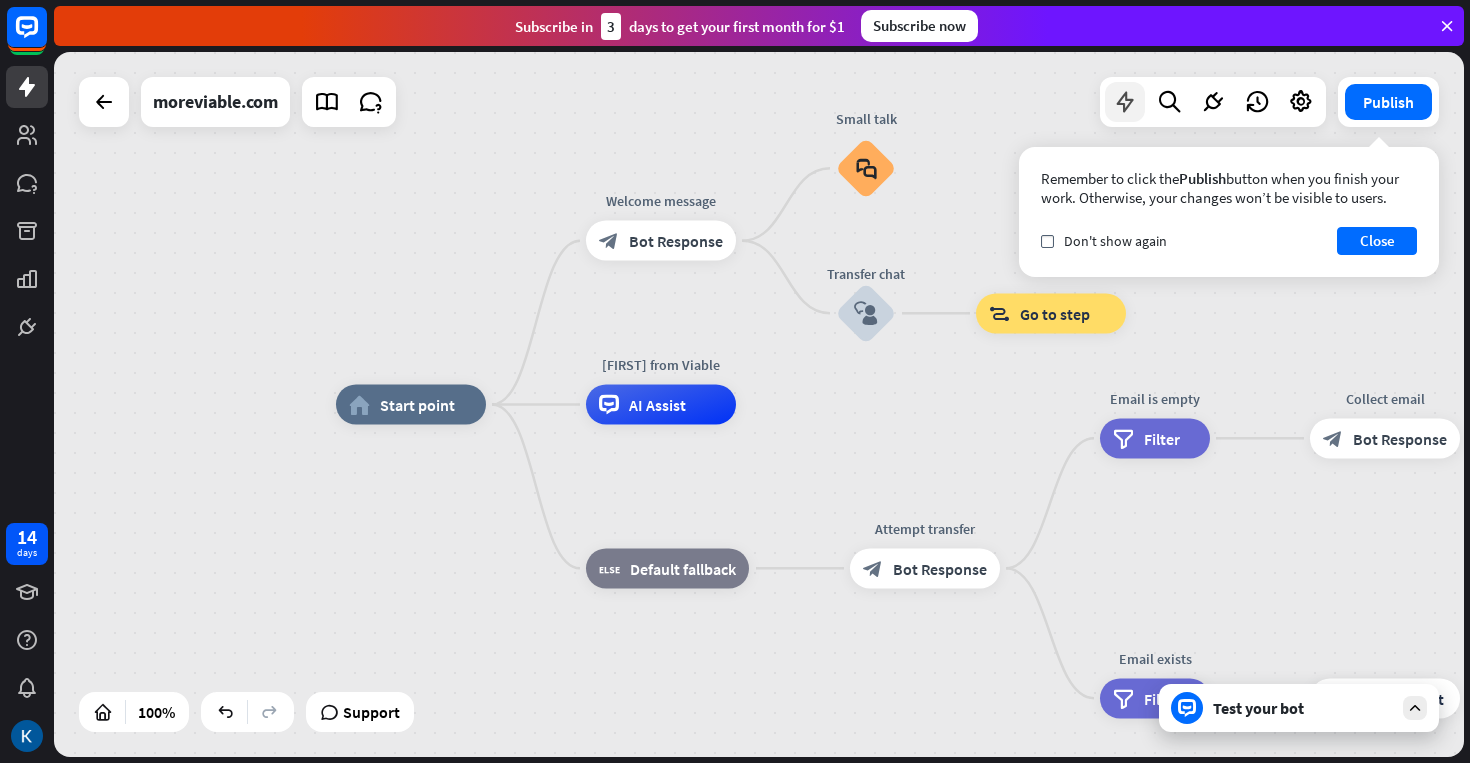 click at bounding box center (1125, 102) 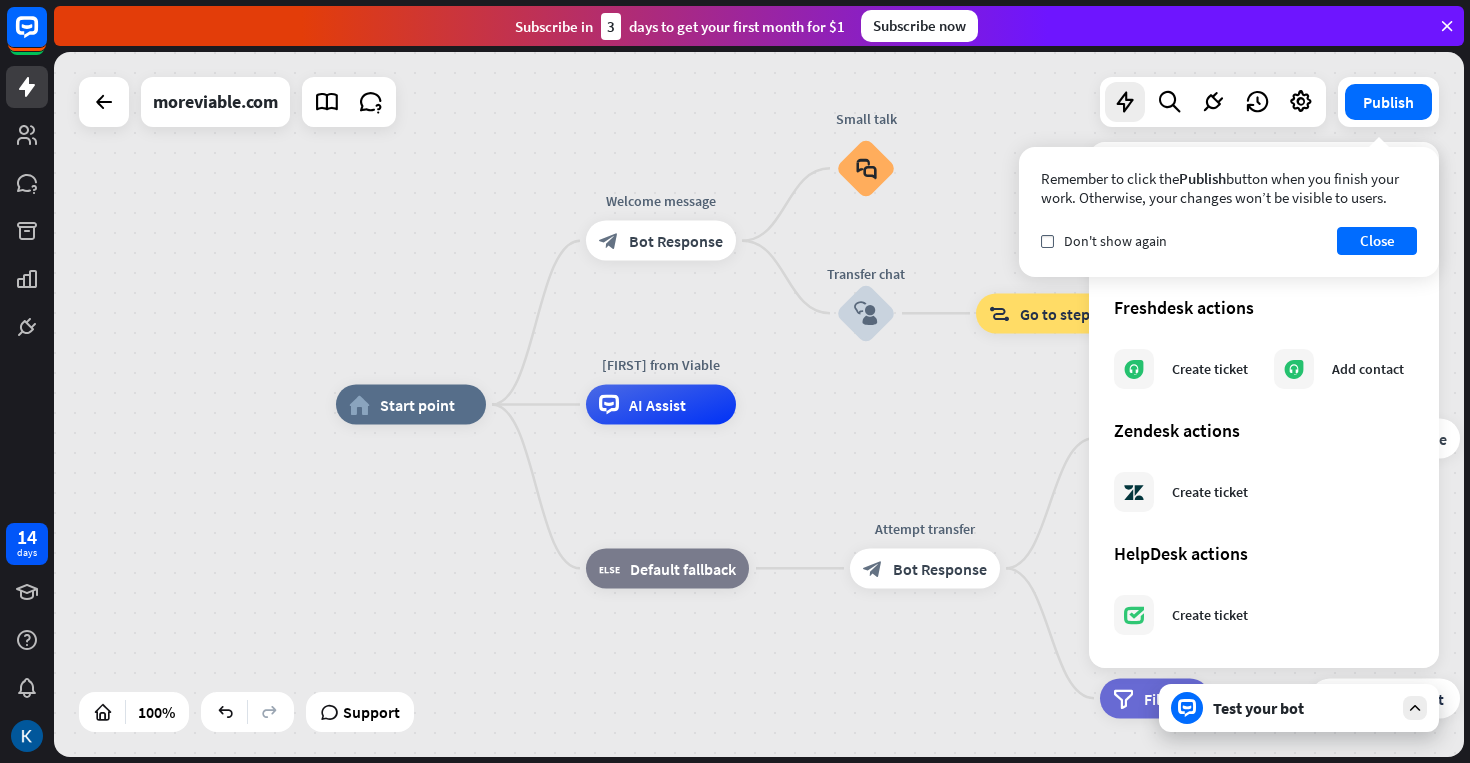 scroll, scrollTop: 1087, scrollLeft: 0, axis: vertical 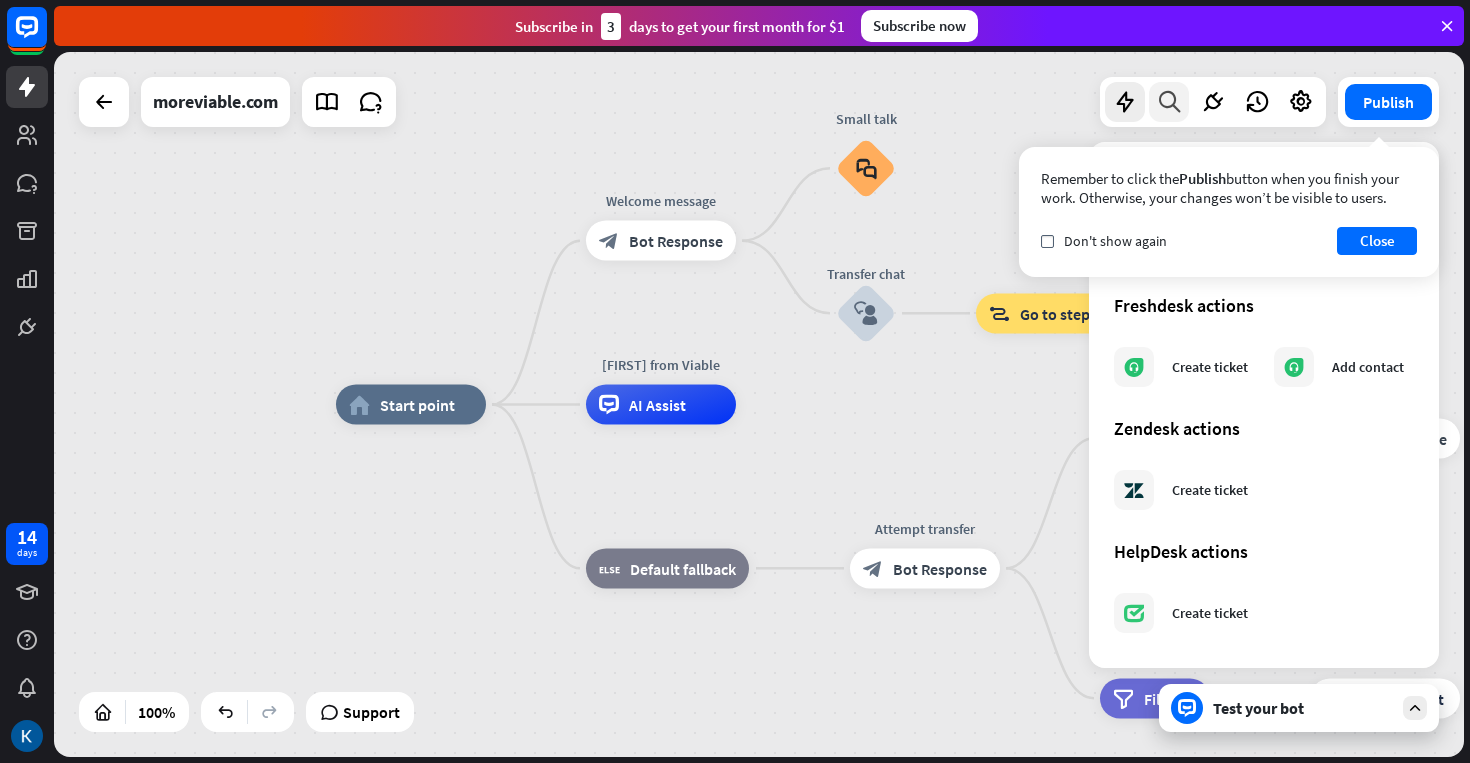 click at bounding box center (1169, 102) 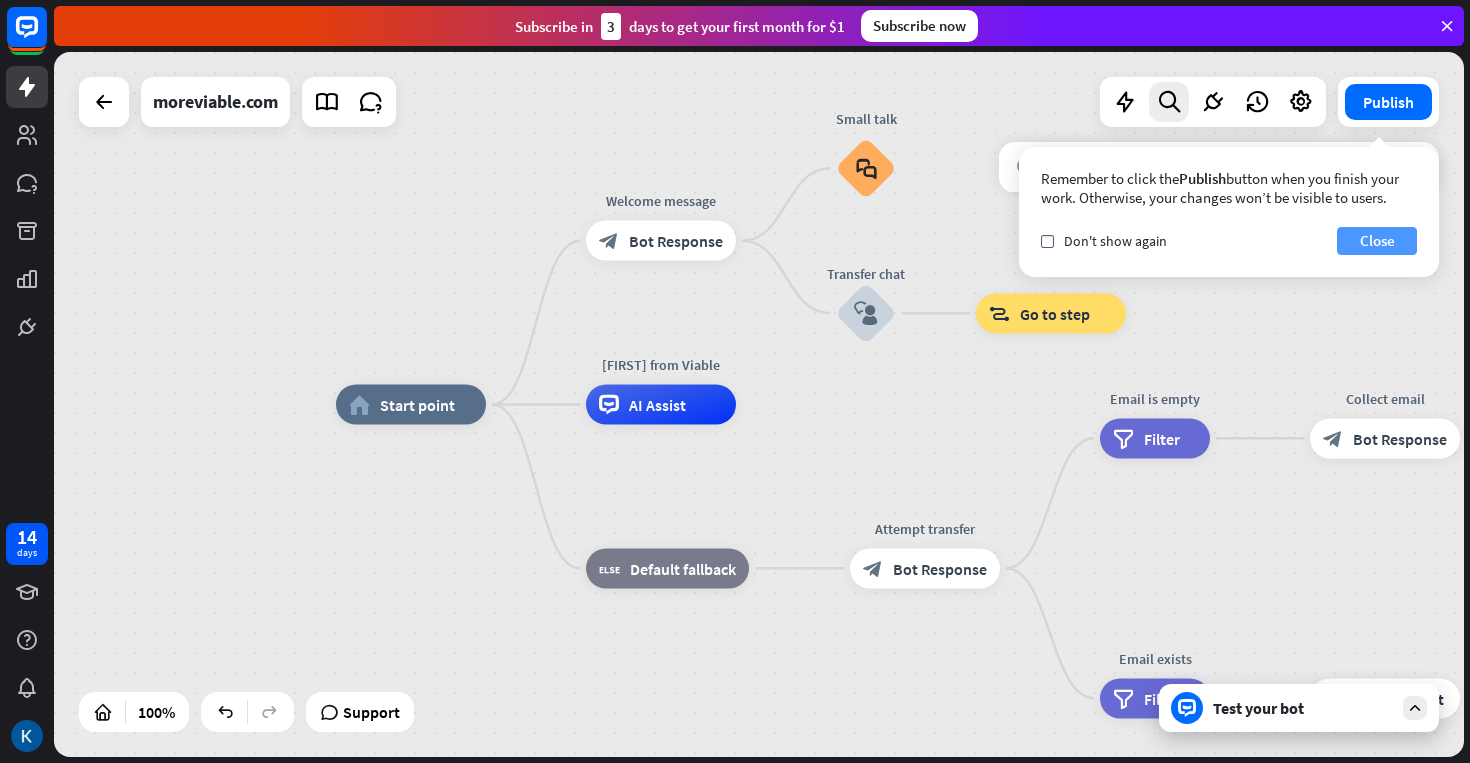 click on "Close" at bounding box center (1377, 241) 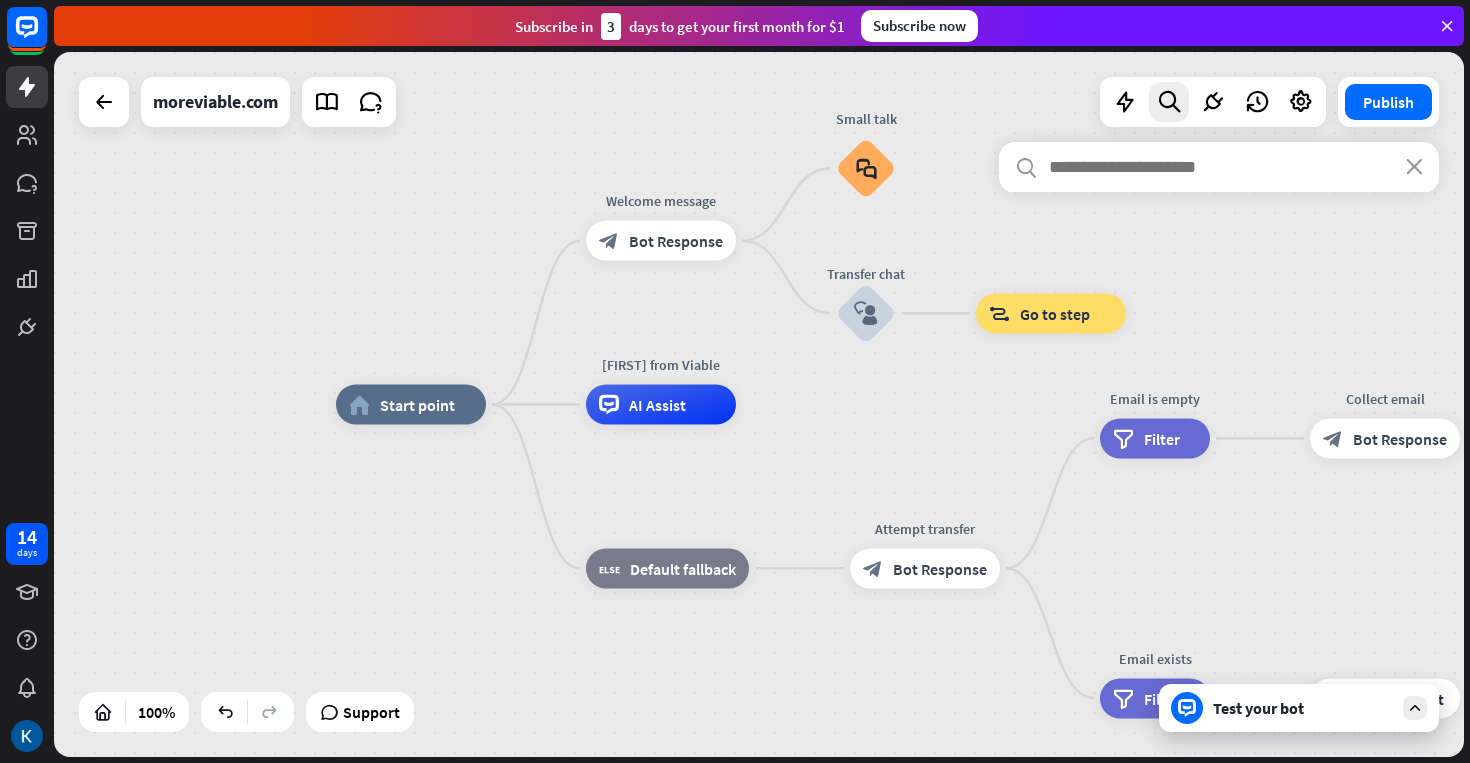click at bounding box center (1213, 102) 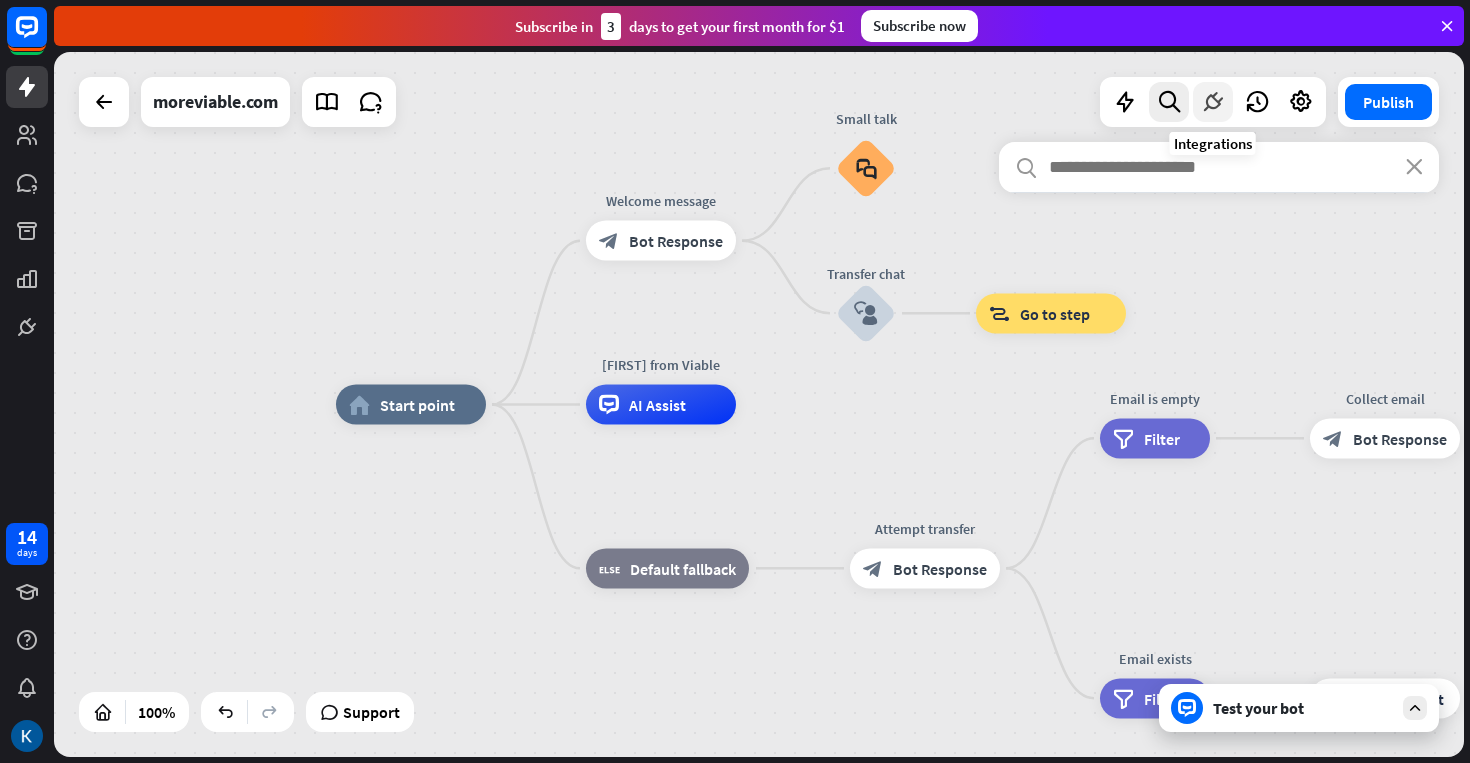 click at bounding box center [1213, 102] 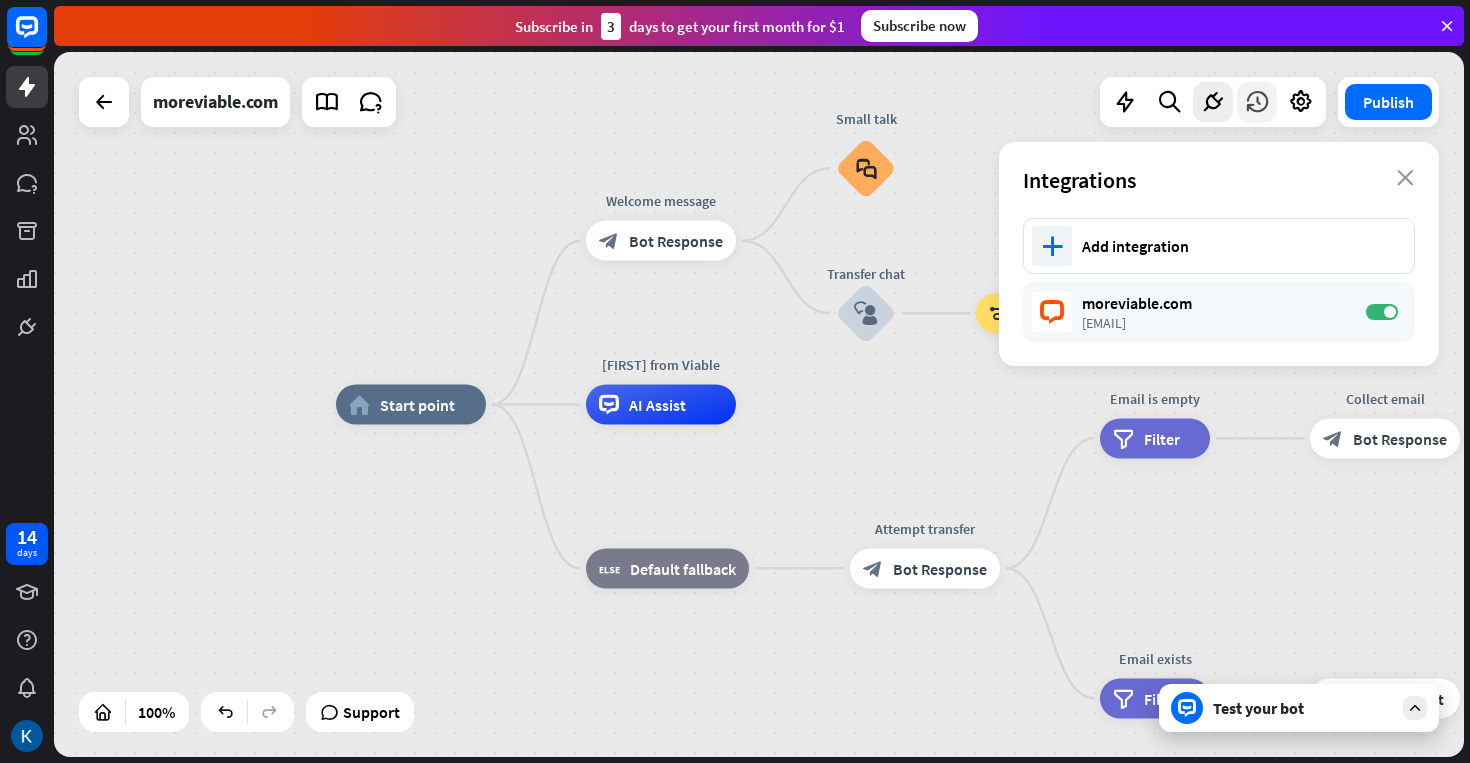click at bounding box center [1257, 102] 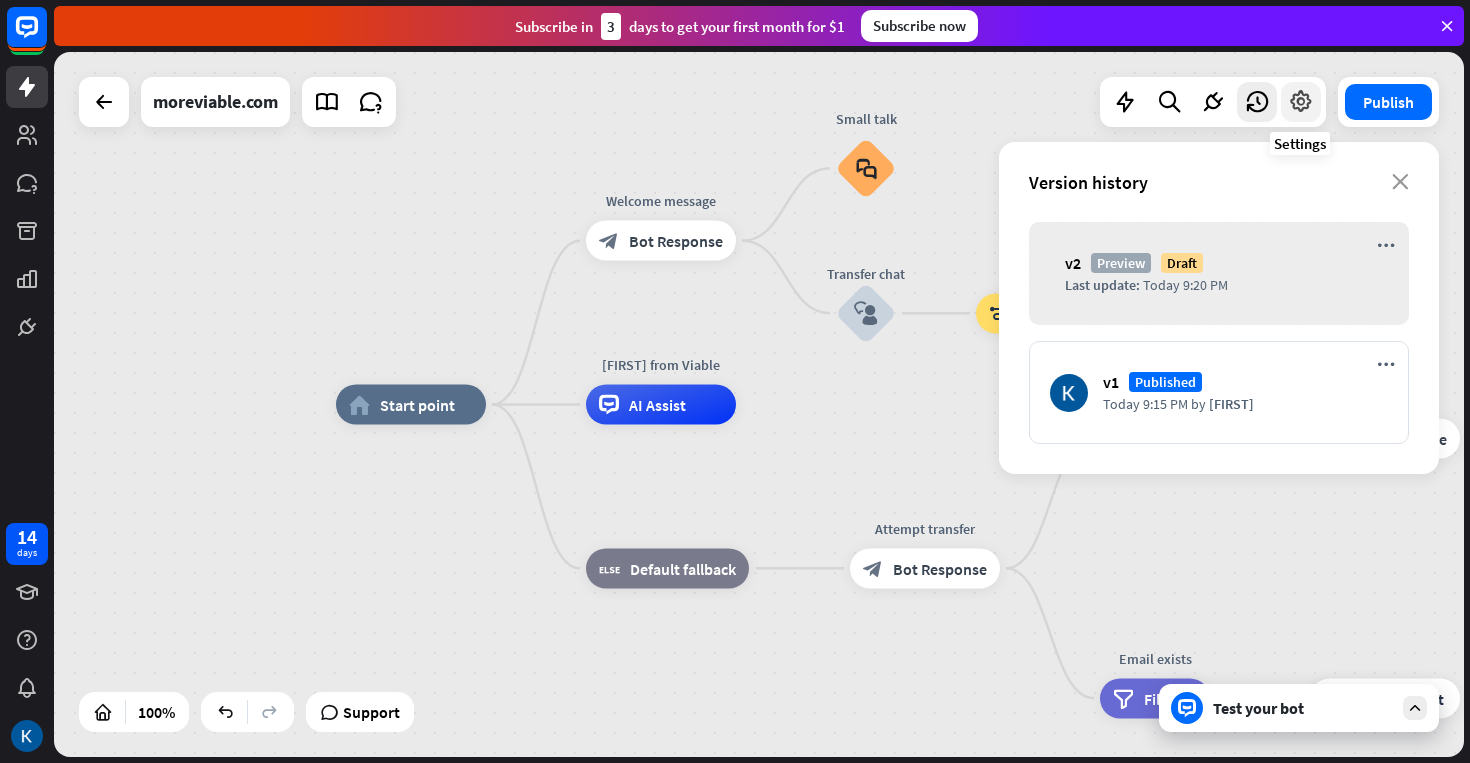 click at bounding box center [1301, 102] 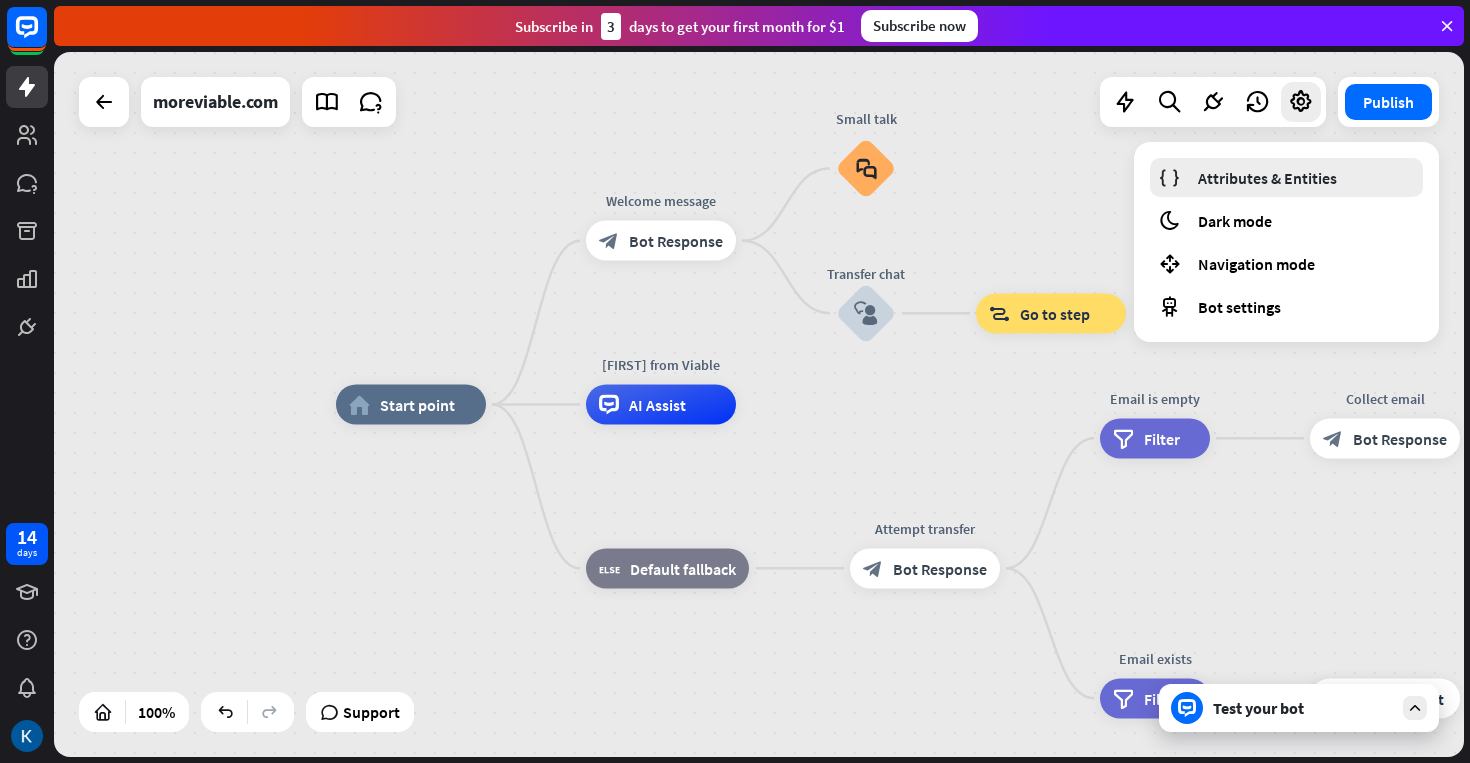 click on "Attributes & Entities" at bounding box center (1267, 178) 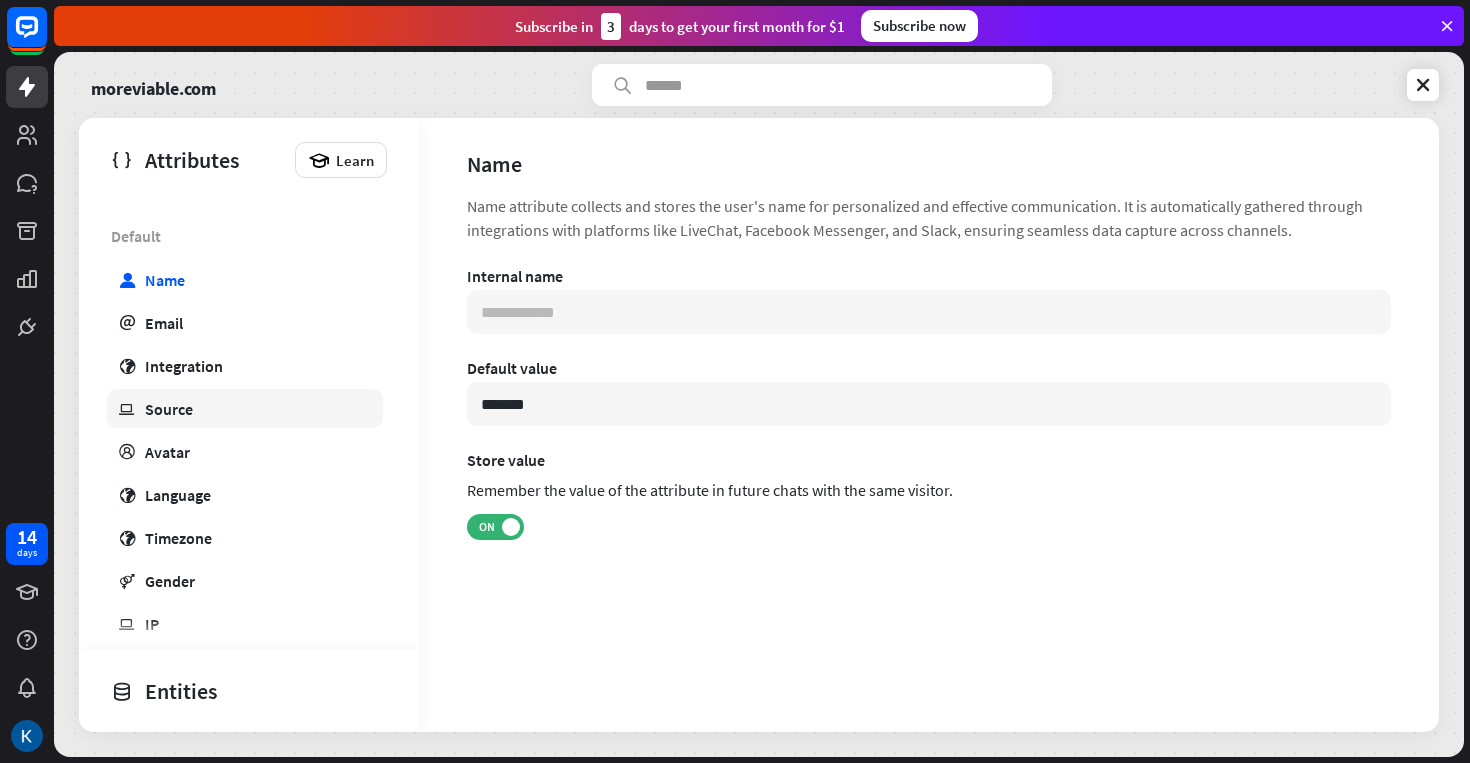 scroll, scrollTop: 376, scrollLeft: 0, axis: vertical 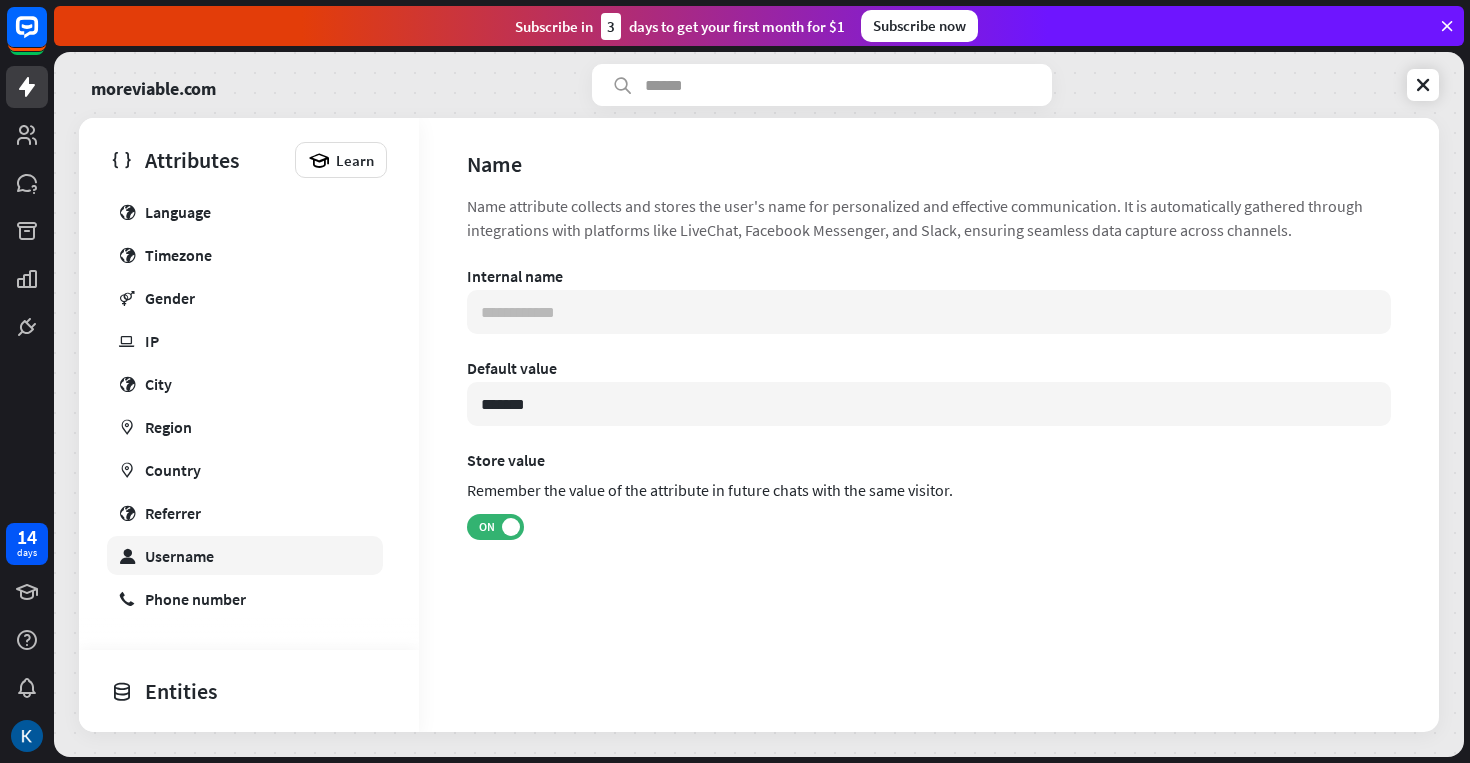 click on "user
[USERNAME]" at bounding box center [245, 555] 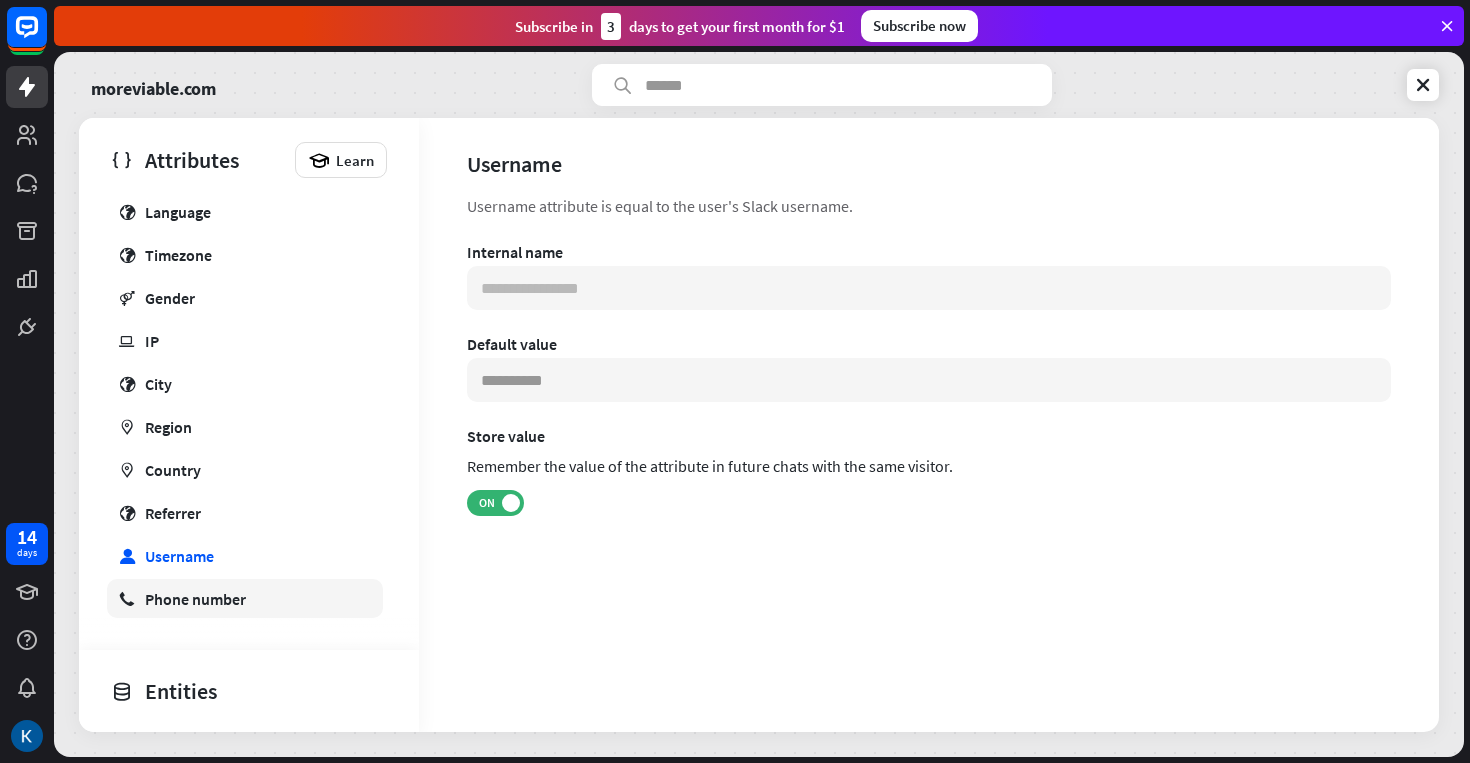 click on "Phone number" at bounding box center [195, 599] 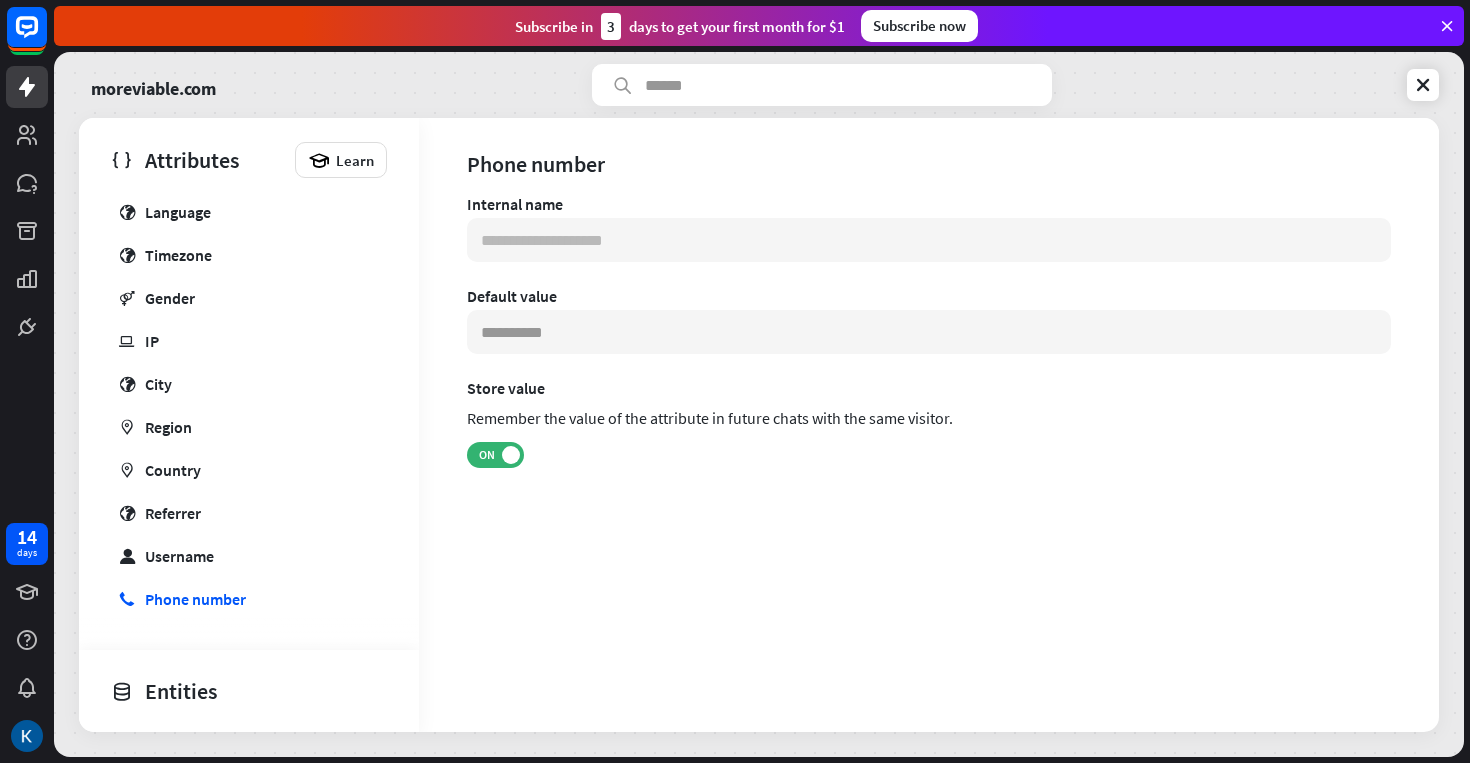 click on "Default
user
[NAME]
email
[EMAIL]
globe
Integration
ip
Source
profile
Avatar
globe
Language
globe
Timezone
gender" at bounding box center (249, 275) 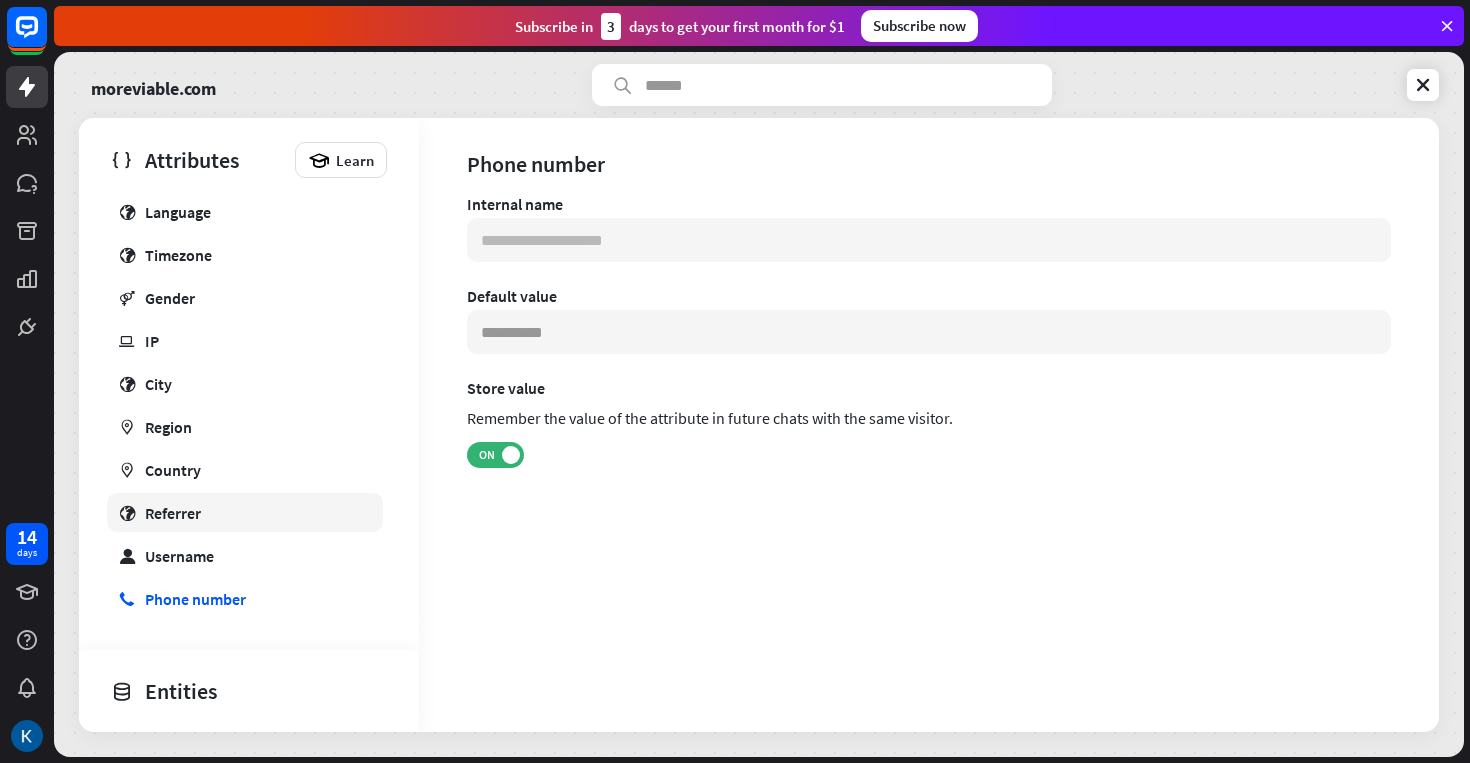 click on "Referrer" at bounding box center (173, 513) 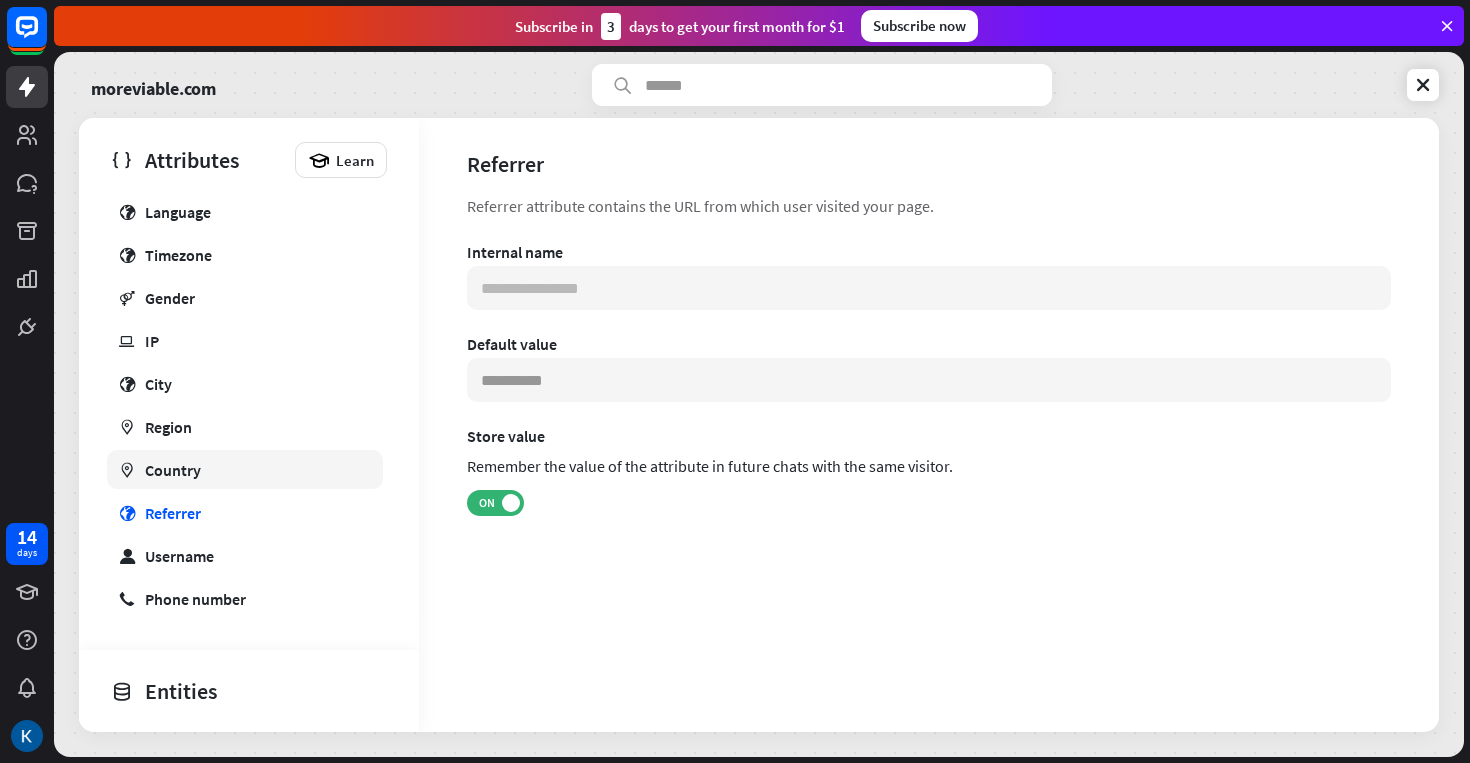 click on "marker
[COUNTRY]" at bounding box center (245, 469) 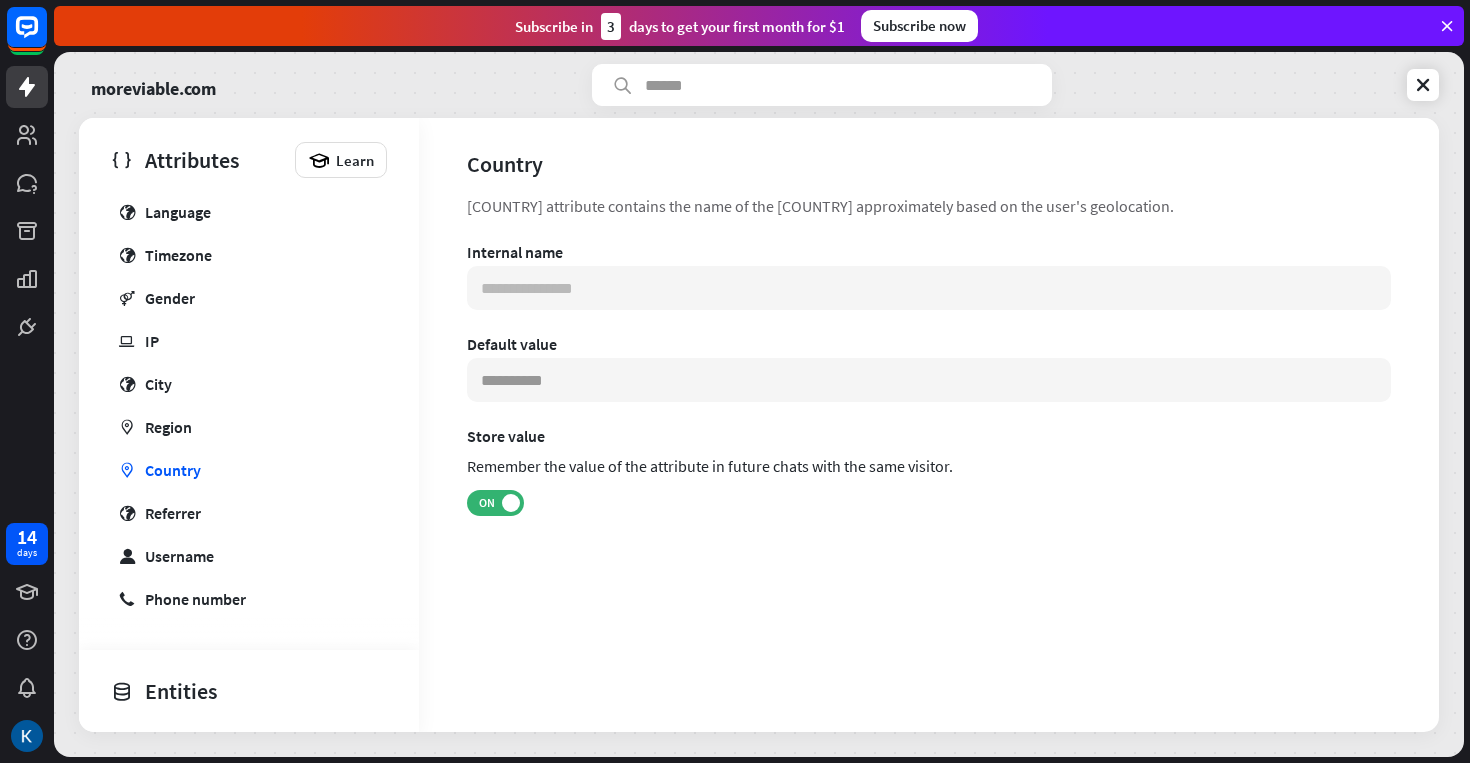 click on "Default
user
[NAME]
email
[EMAIL]
globe
Integration
ip
Source
profile
Avatar
globe
Language
globe
Timezone
gender" at bounding box center [249, 275] 